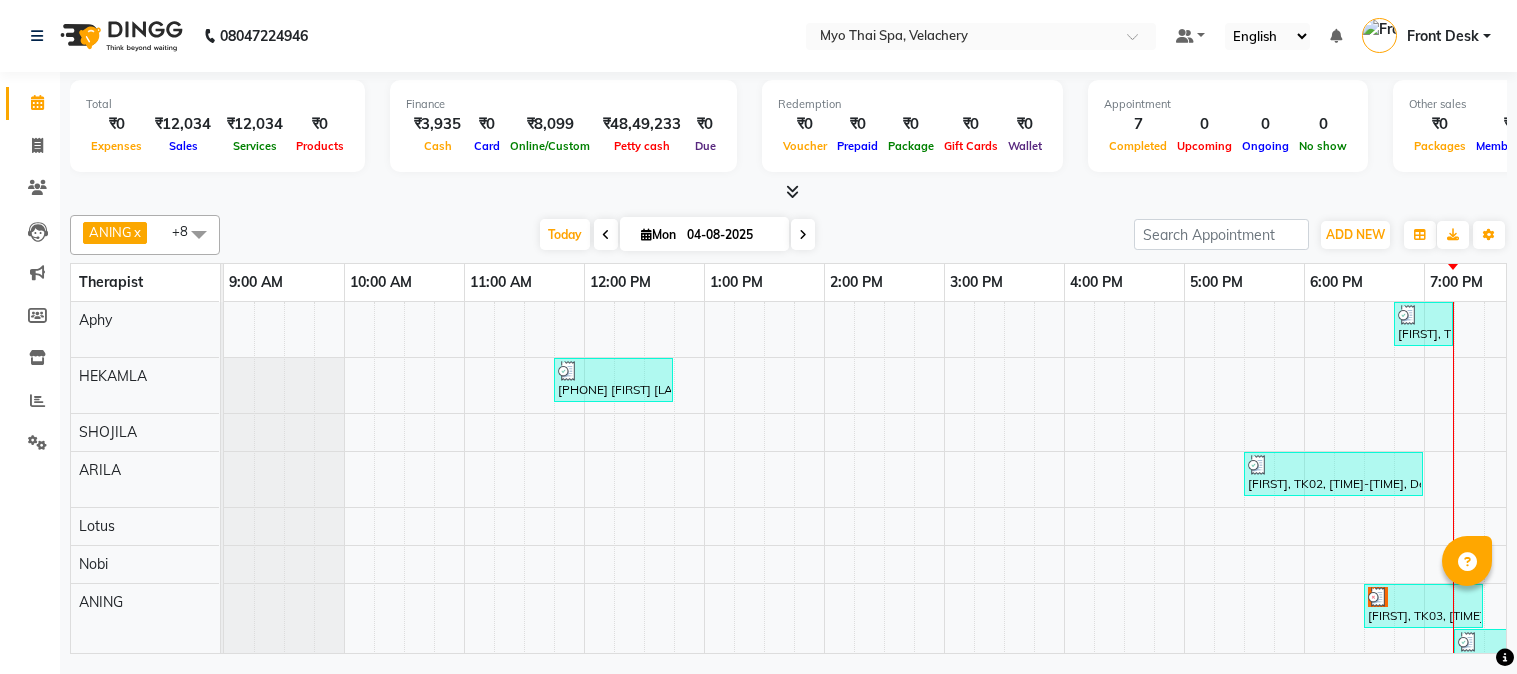 scroll, scrollTop: 0, scrollLeft: 0, axis: both 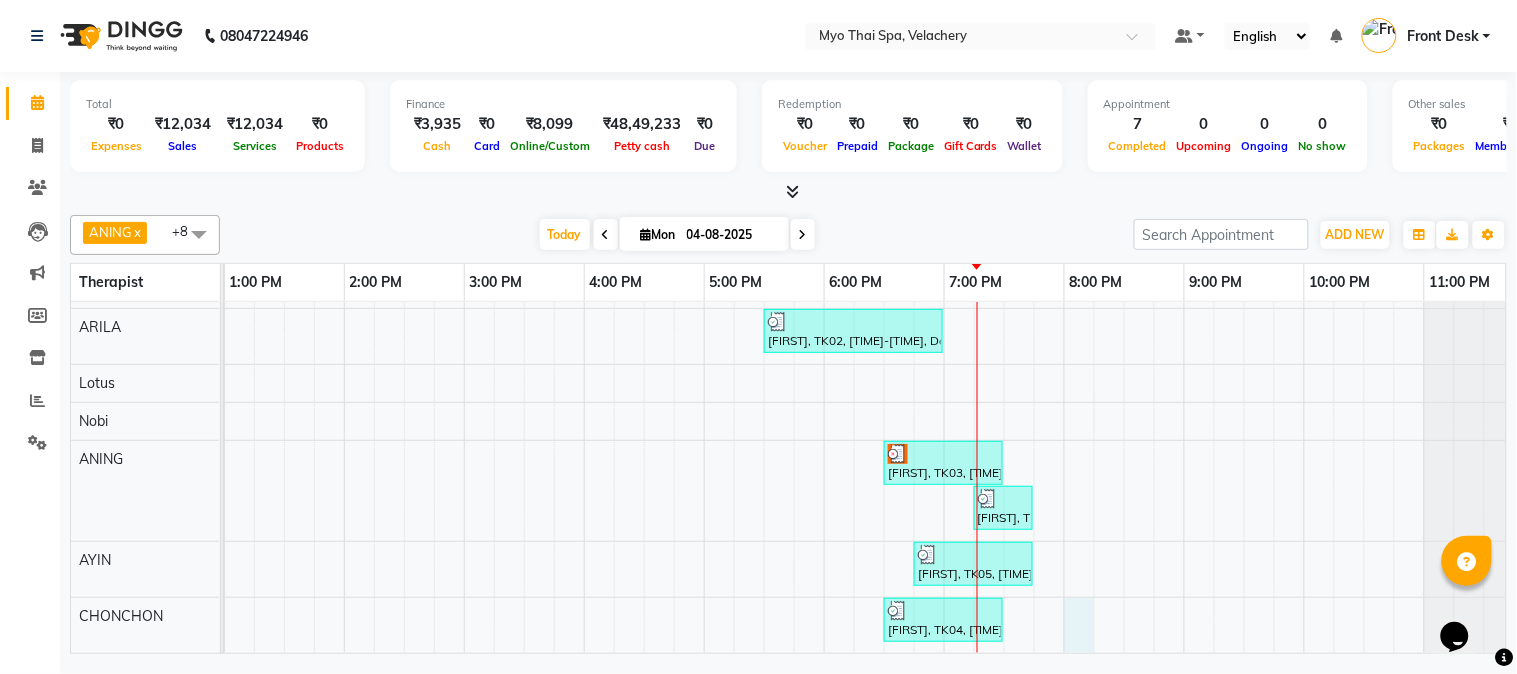 click on "[FIRST], TK06, [TIME]-[TIME], Foot Spa (30 Mins)     [PHONE] [FIRST], TK01, [TIME]-[TIME], Aroma Thai 60Mins NB     [FIRST], TK02, [TIME]-[TIME], Deep Tissue [ 90 Min ]     [FIRST], TK03, [TIME]-[TIME], Foot Spa (60 Mins)     [FIRST], TK06, [TIME]-[TIME], Foot Spa (30 Mins)     [FIRST], TK05, [TIME]-[TIME], Deep Tissue 60mins NB     [FIRST], TK04, [TIME]-[TIME], Balinese [ 60 Min ]" at bounding box center [644, 406] 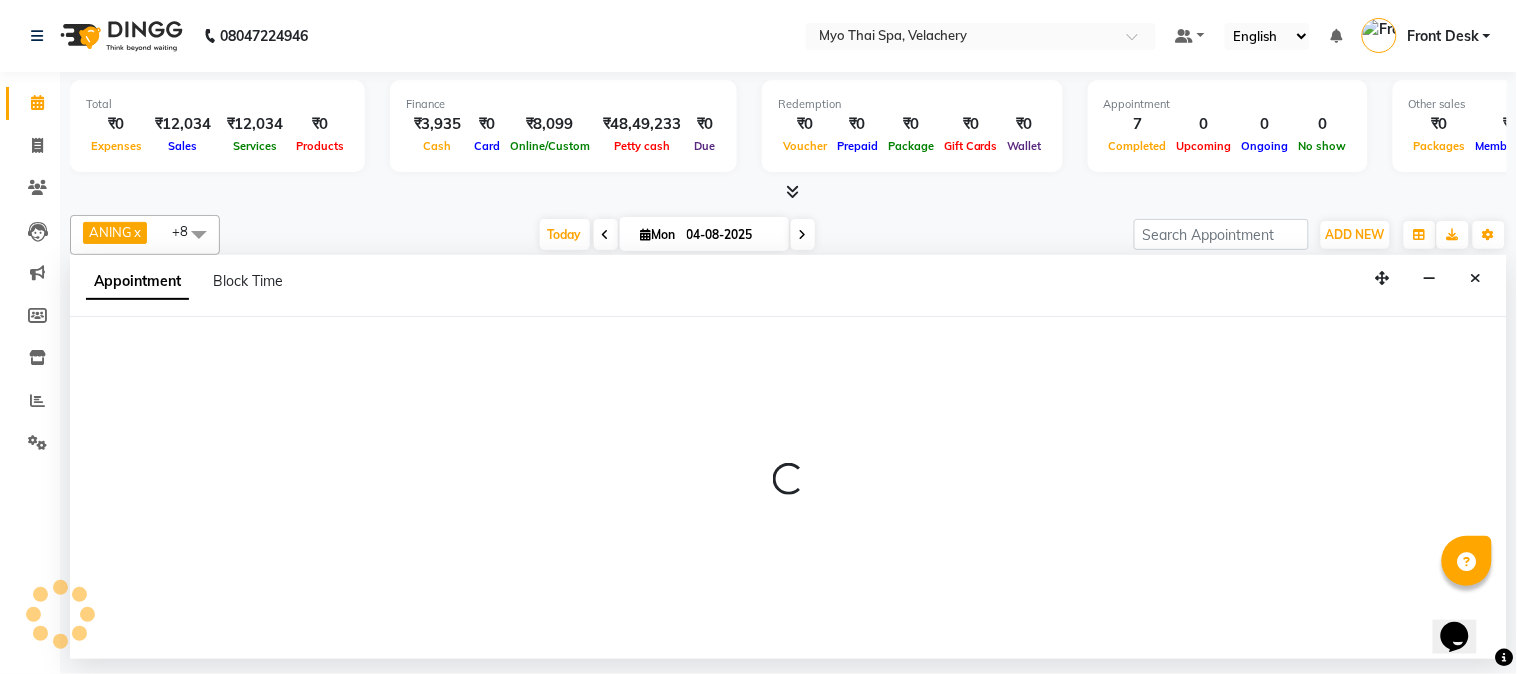 select on "84845" 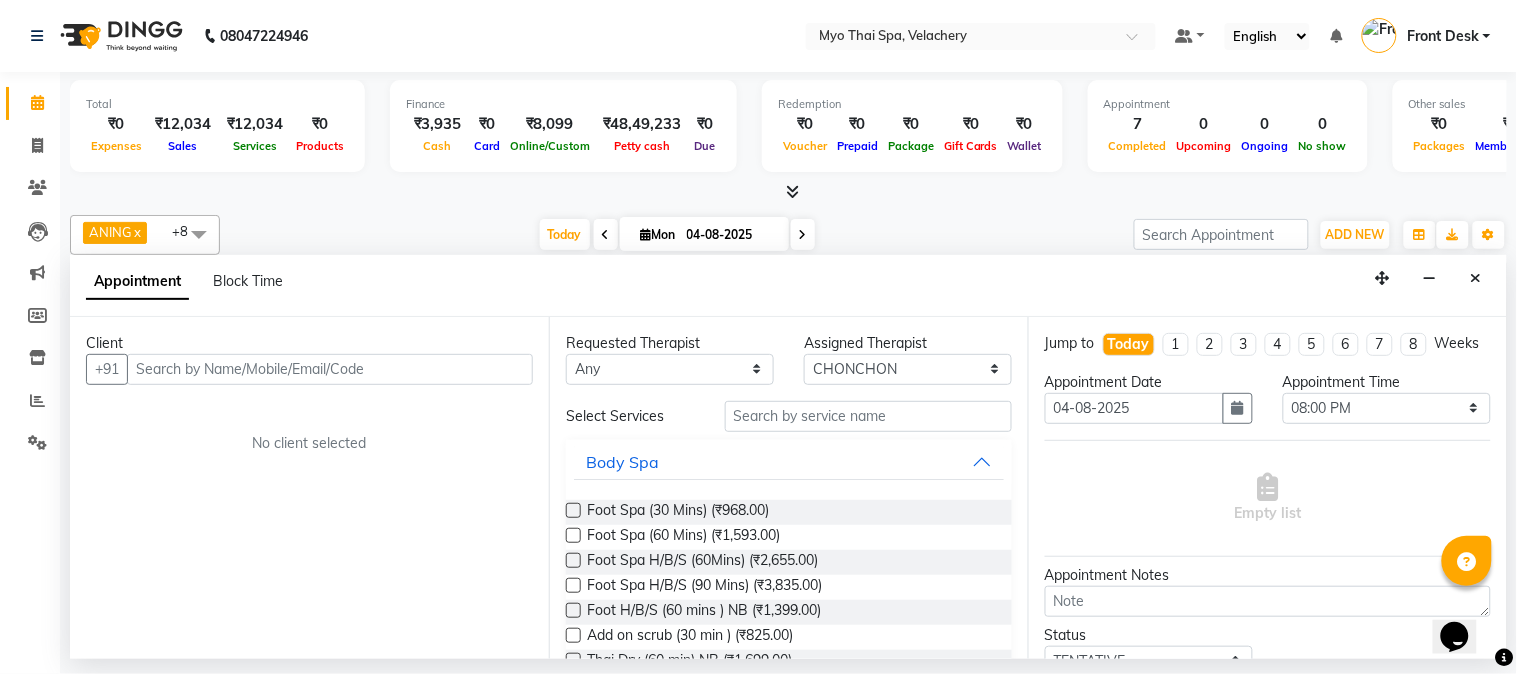 click at bounding box center [330, 369] 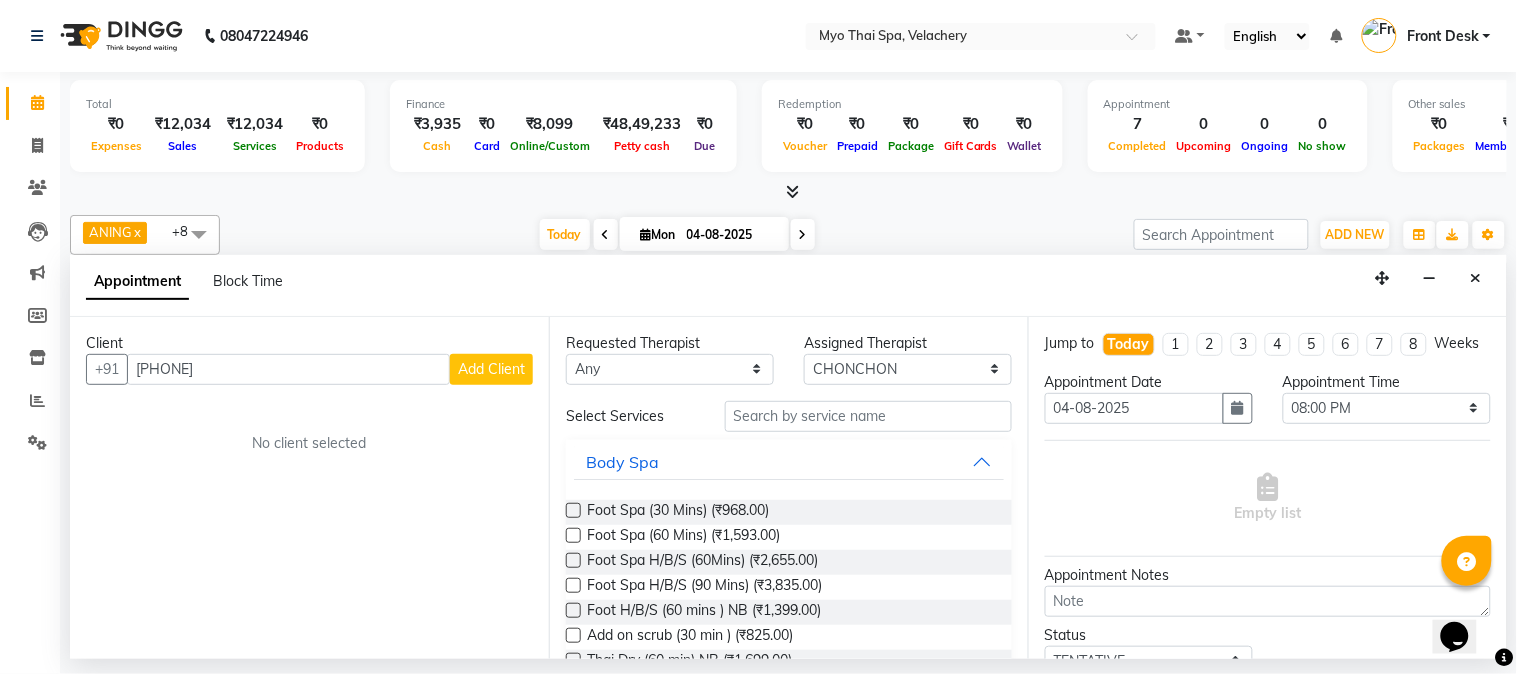 click on "[PHONE]" at bounding box center (288, 369) 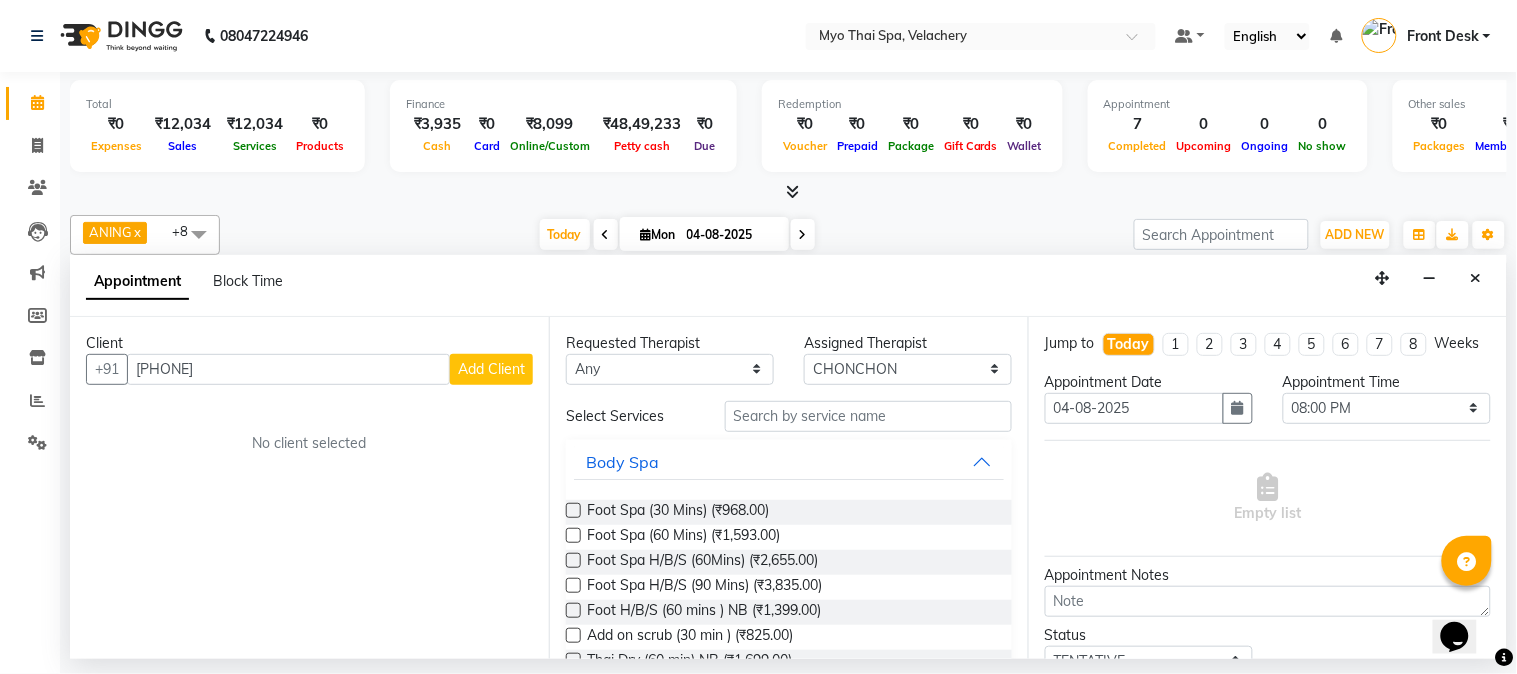 type on "[PHONE]" 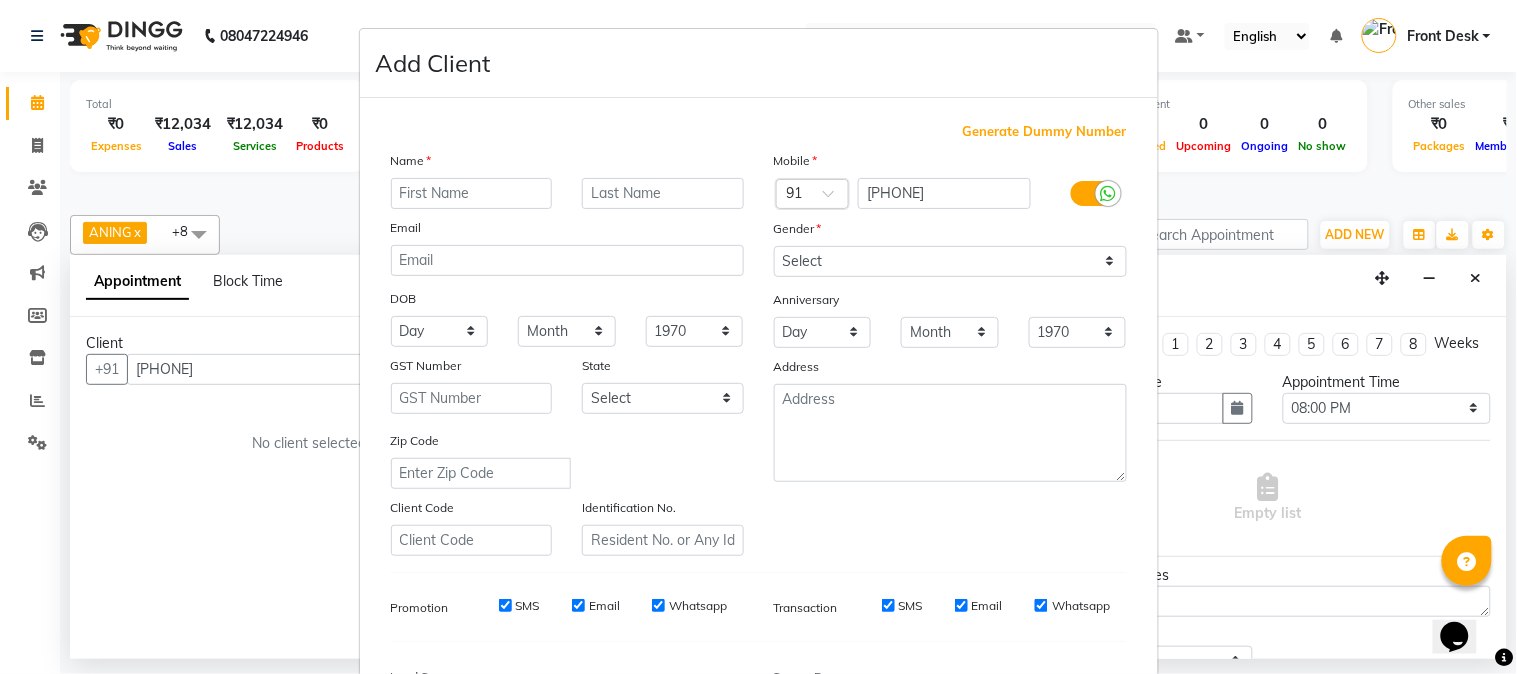 click at bounding box center (472, 193) 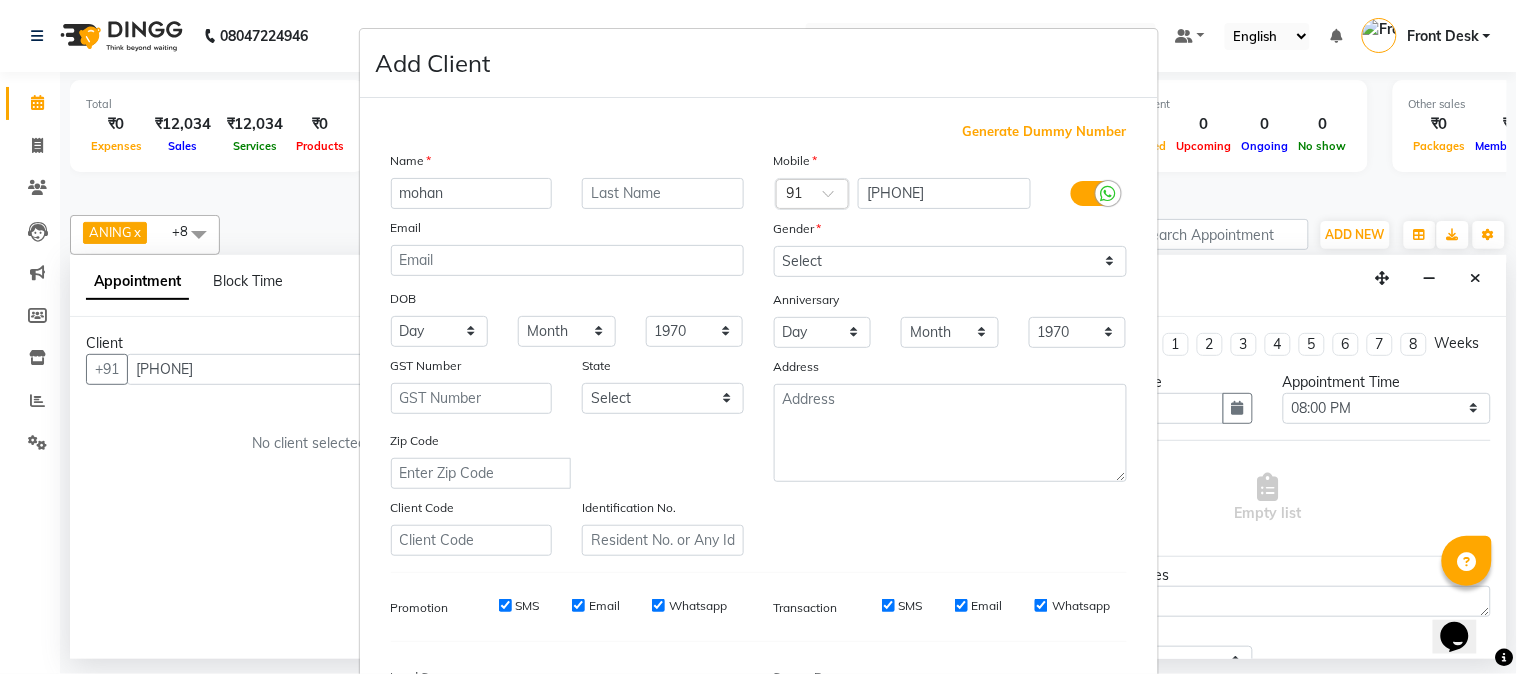 type on "mohan" 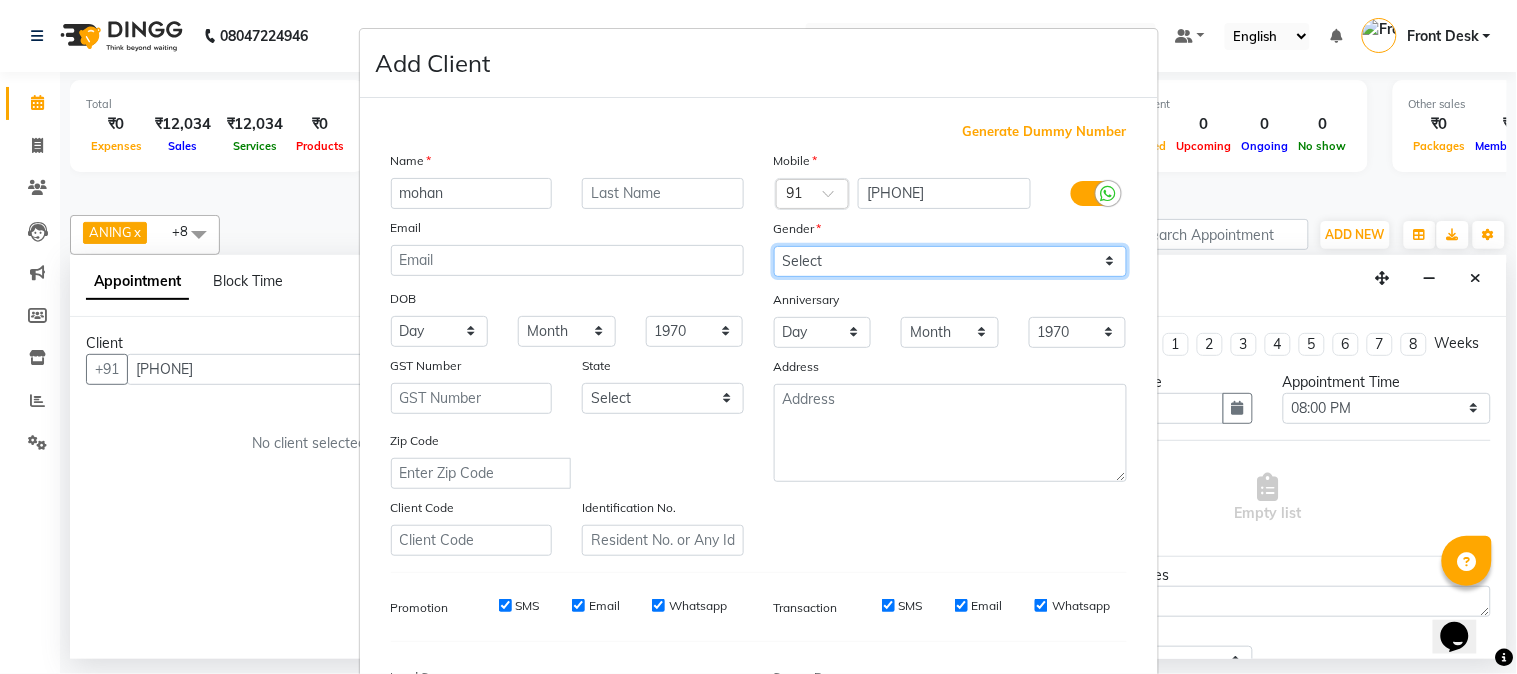 click on "Select Male Female Other Prefer Not To Say" at bounding box center (950, 261) 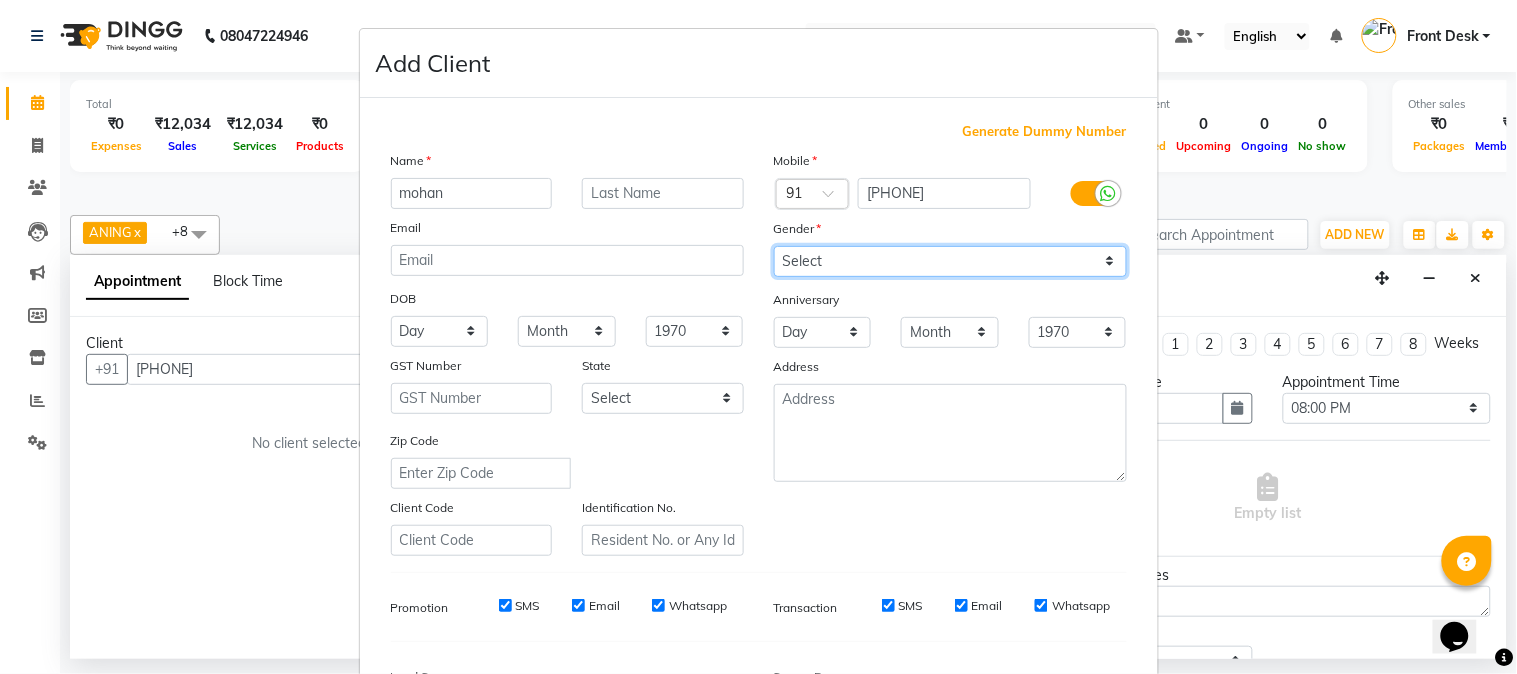 select on "male" 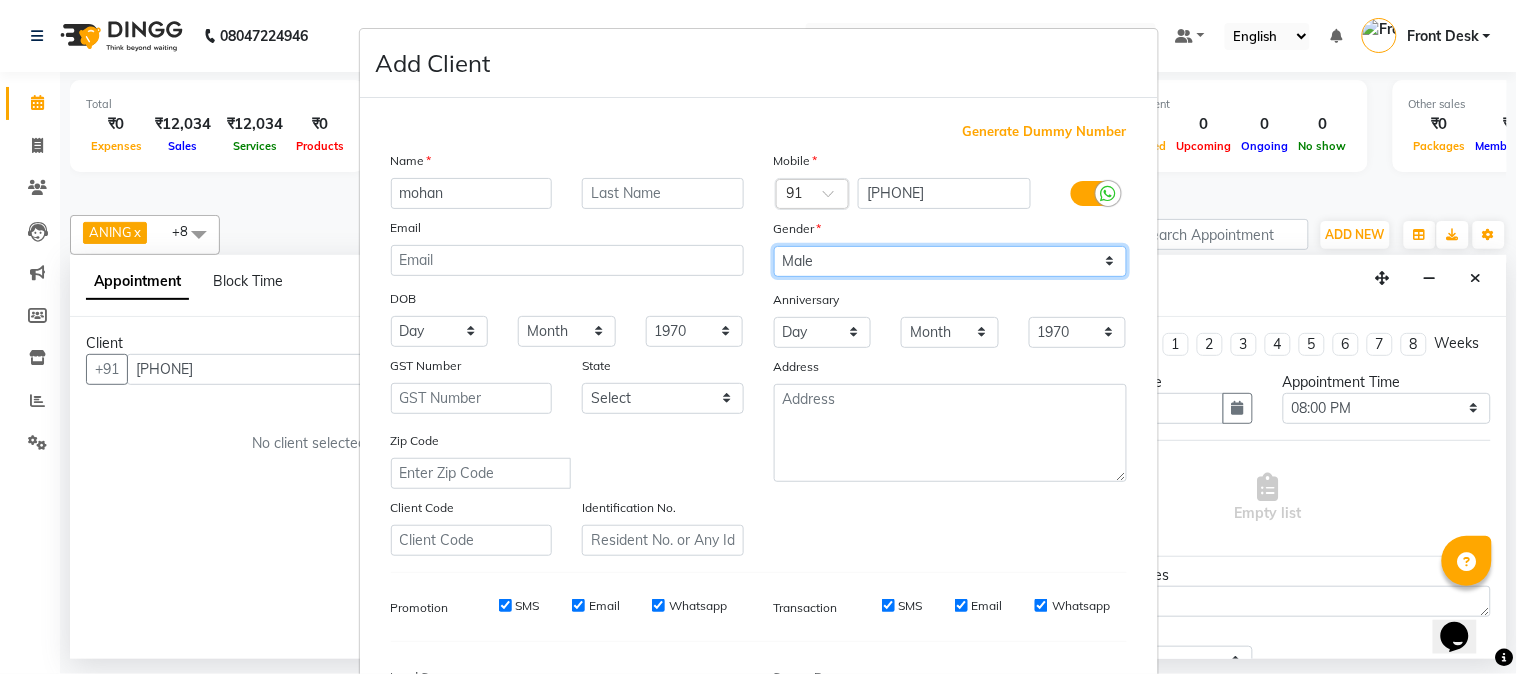 click on "Select Male Female Other Prefer Not To Say" at bounding box center [950, 261] 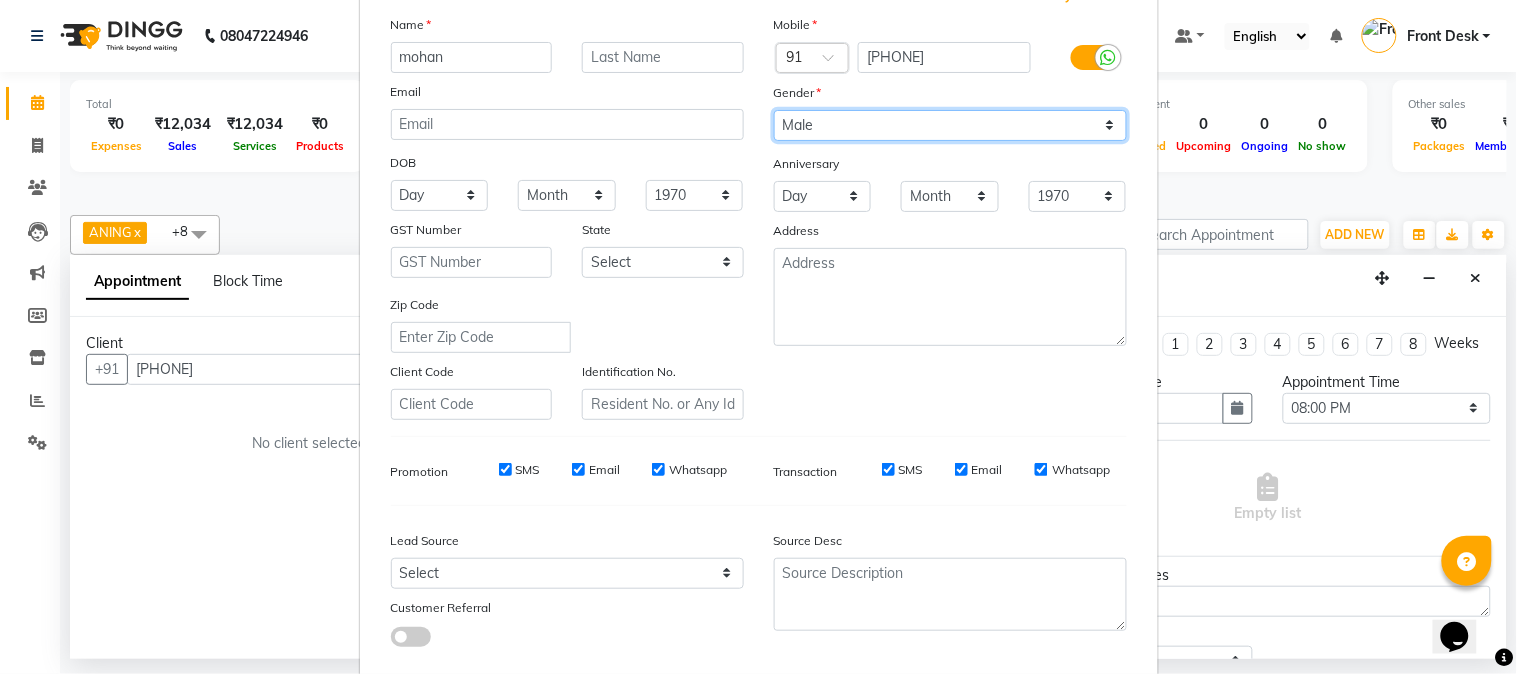 scroll, scrollTop: 250, scrollLeft: 0, axis: vertical 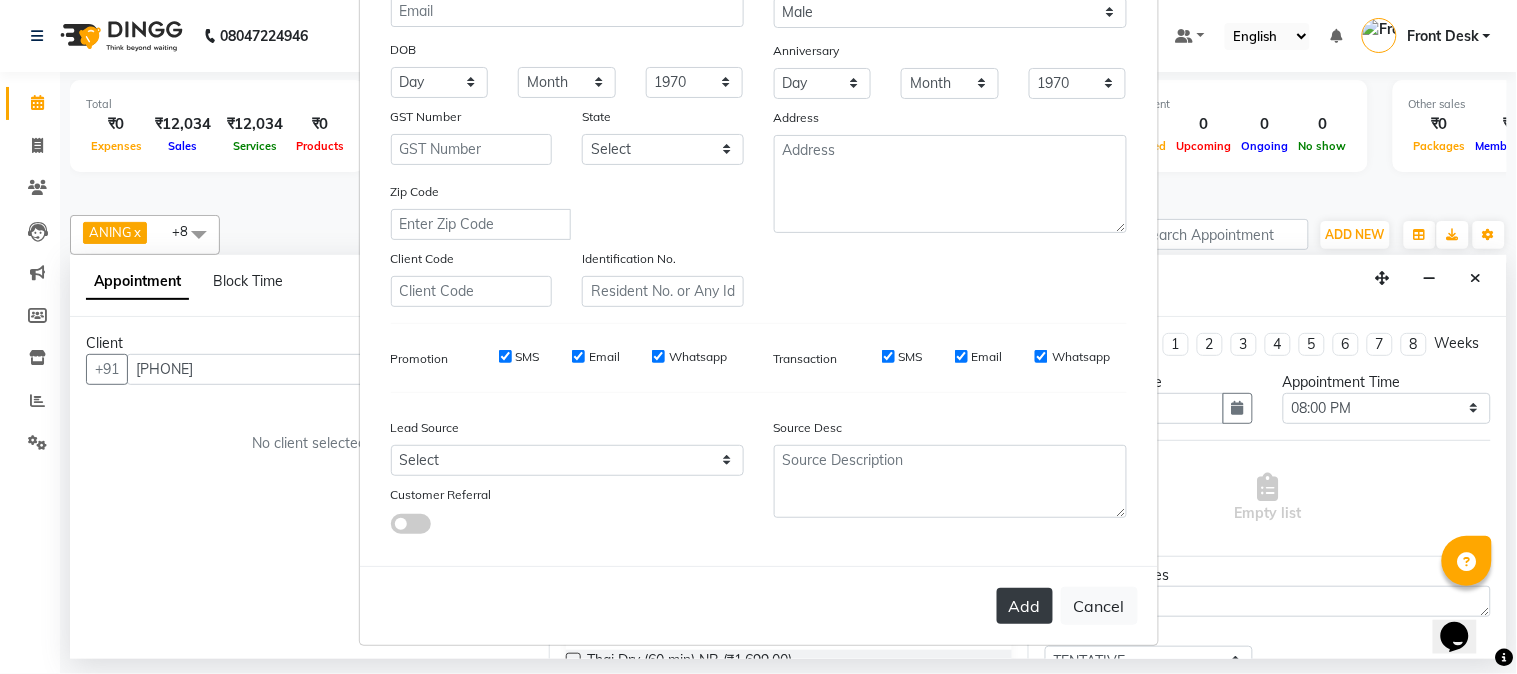 click on "Add" at bounding box center (1025, 606) 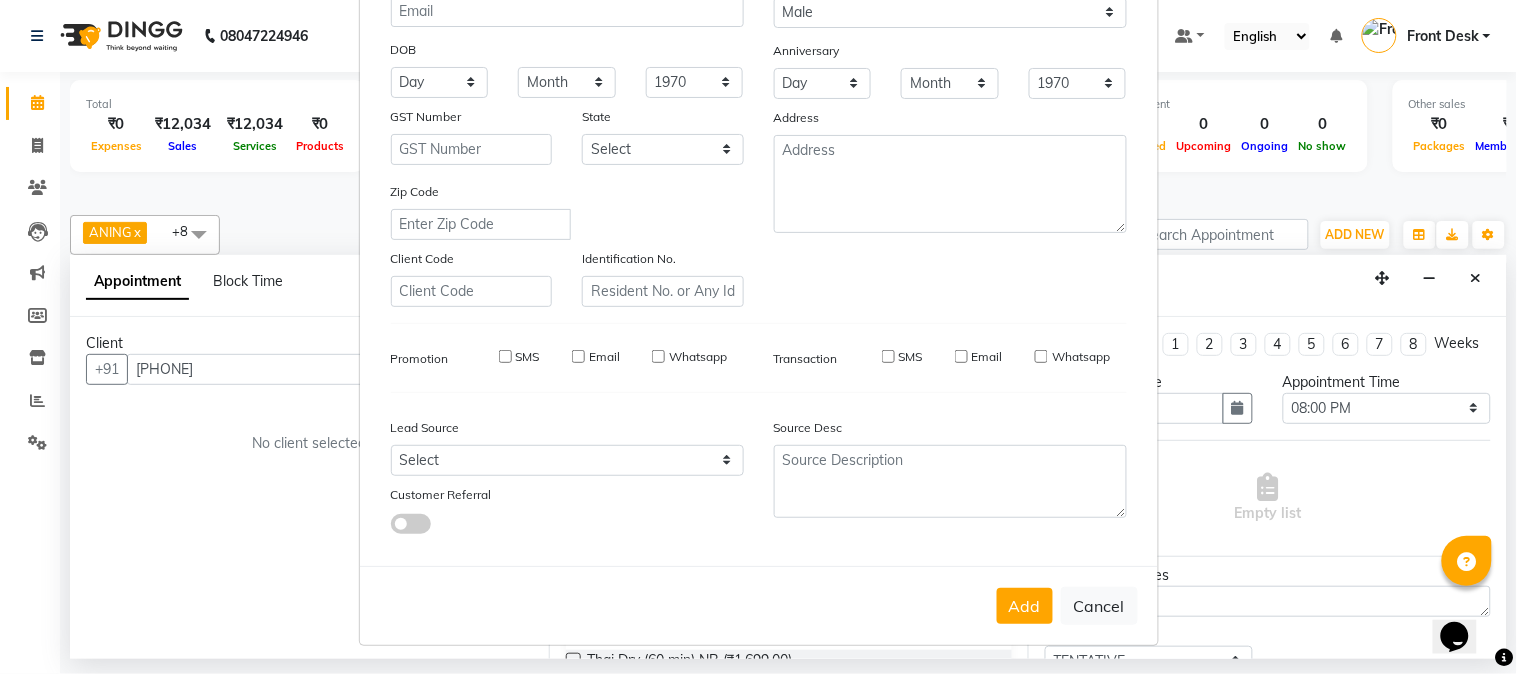 type 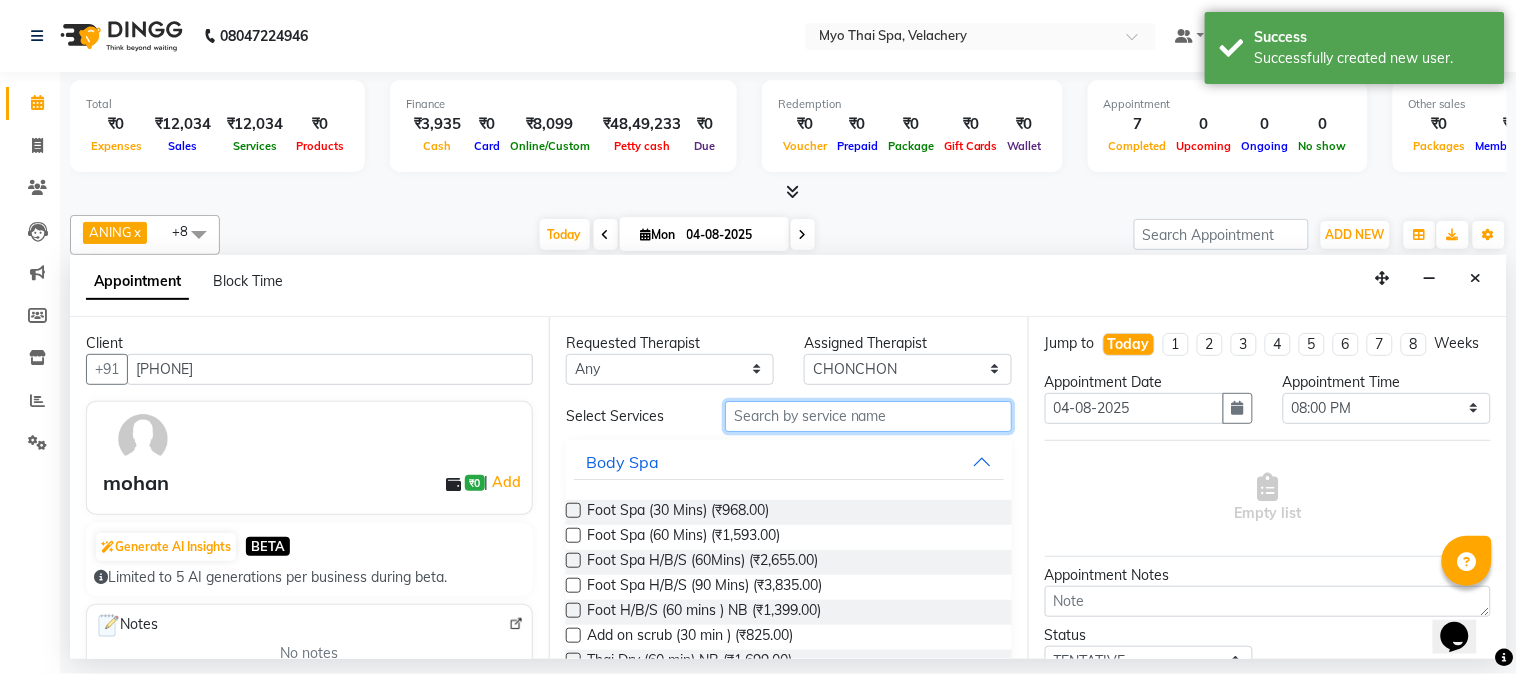 click at bounding box center [868, 416] 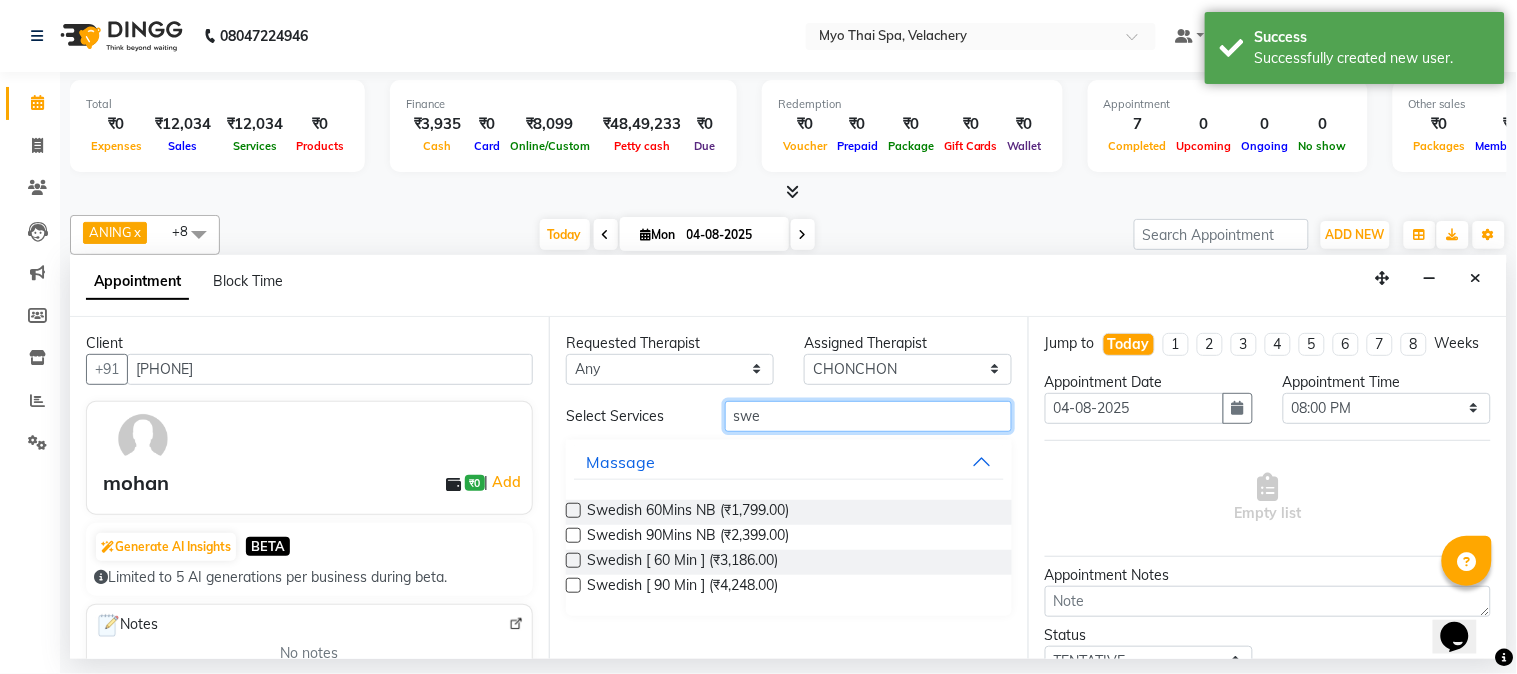 type on "swe" 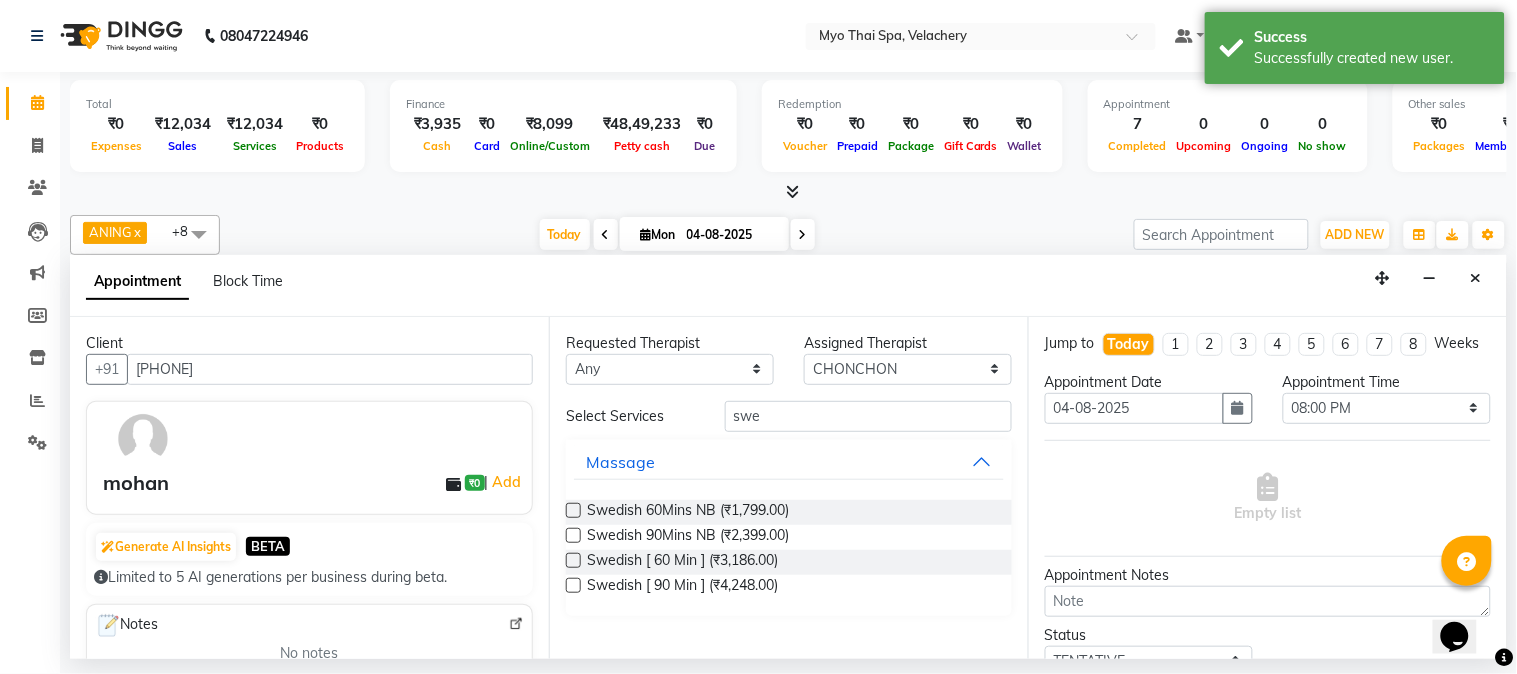 click at bounding box center [573, 560] 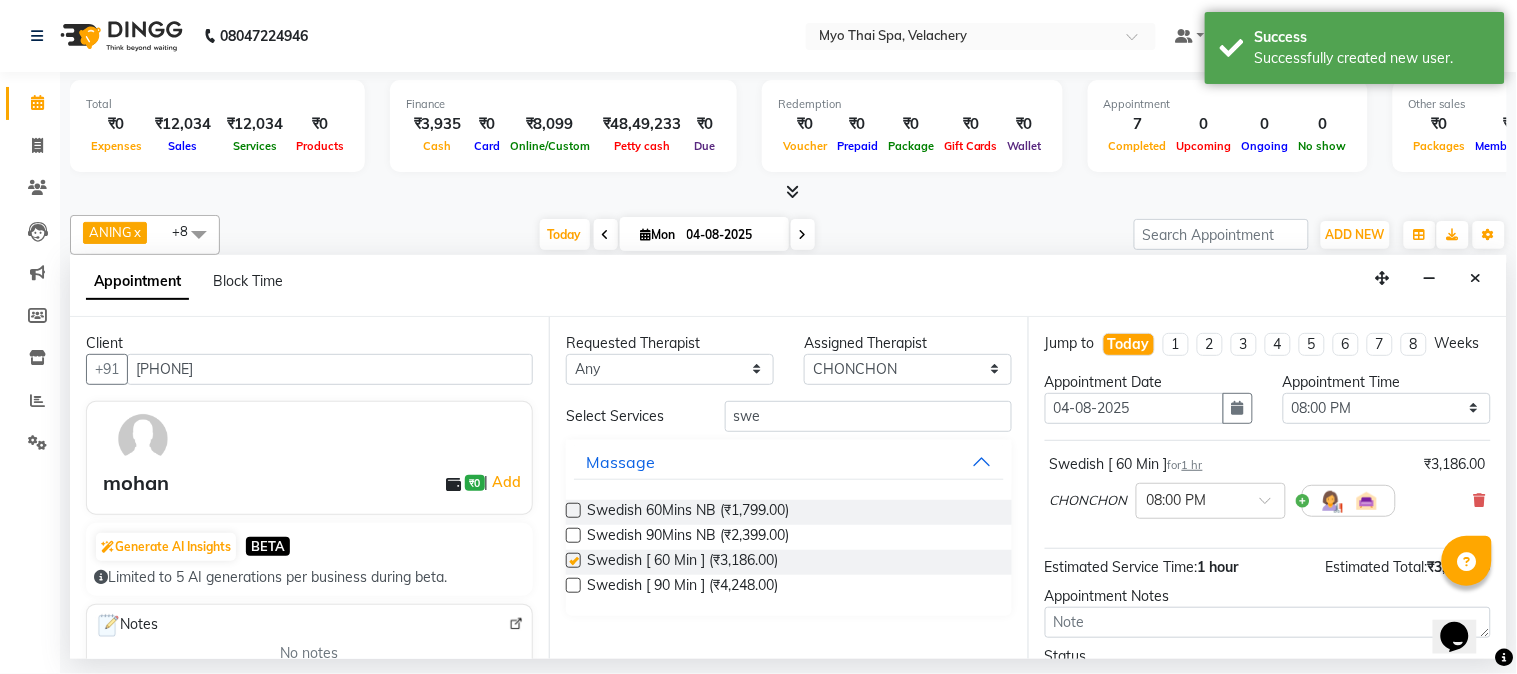 checkbox on "false" 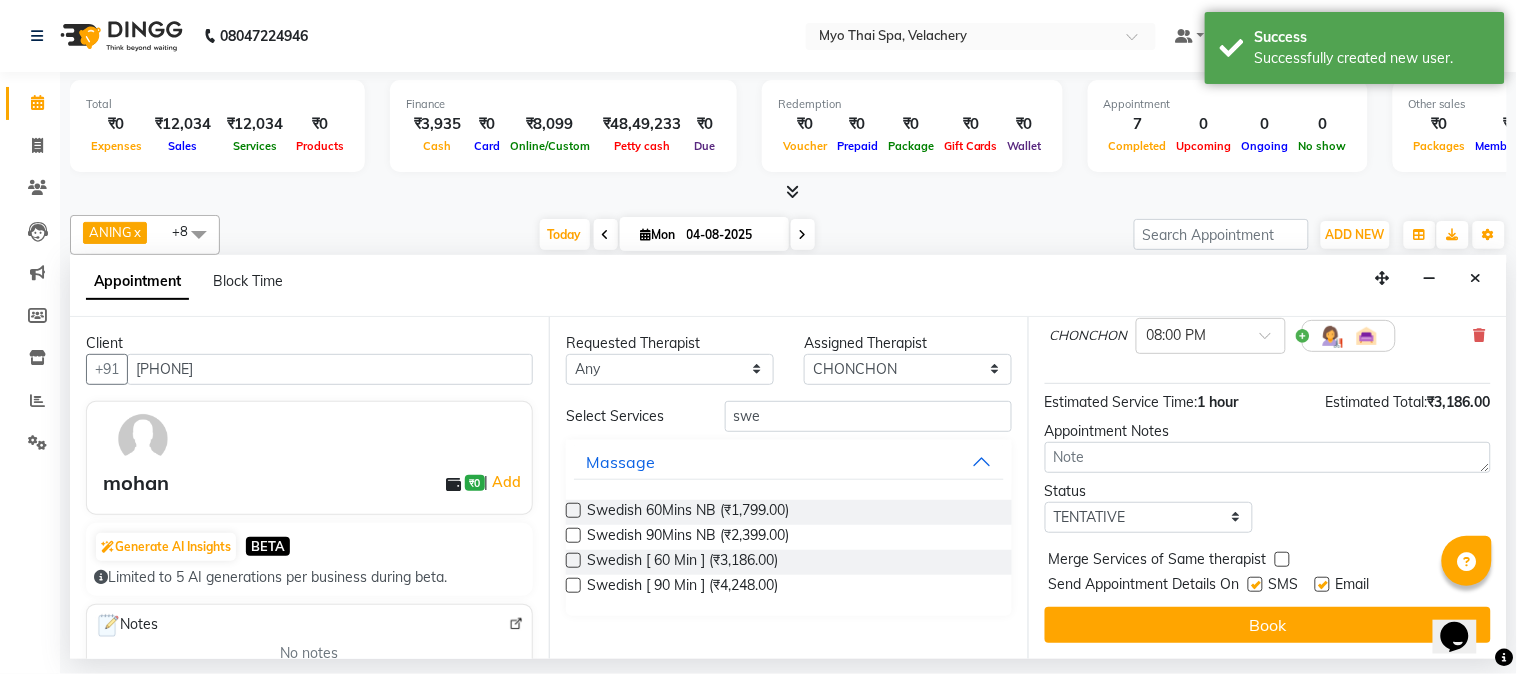 scroll, scrollTop: 183, scrollLeft: 0, axis: vertical 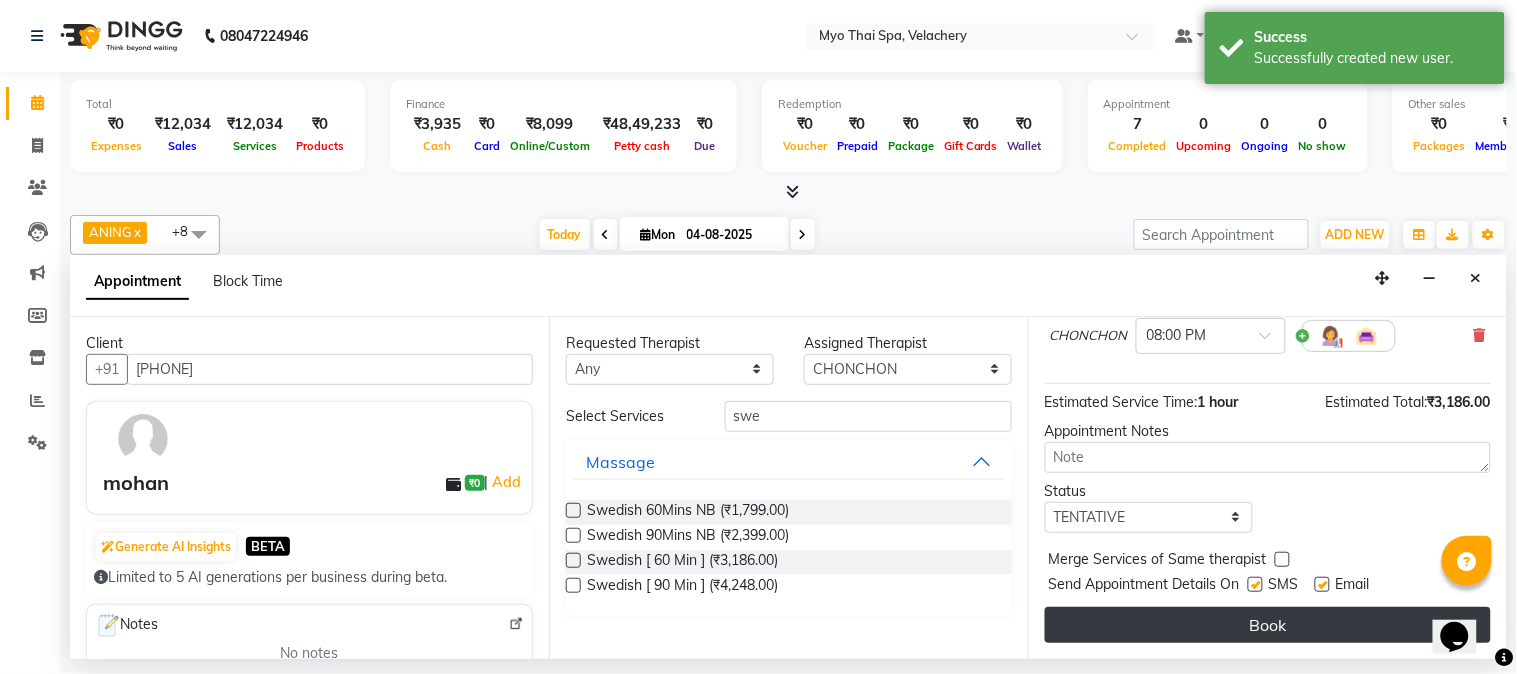 click on "Book" at bounding box center [1268, 625] 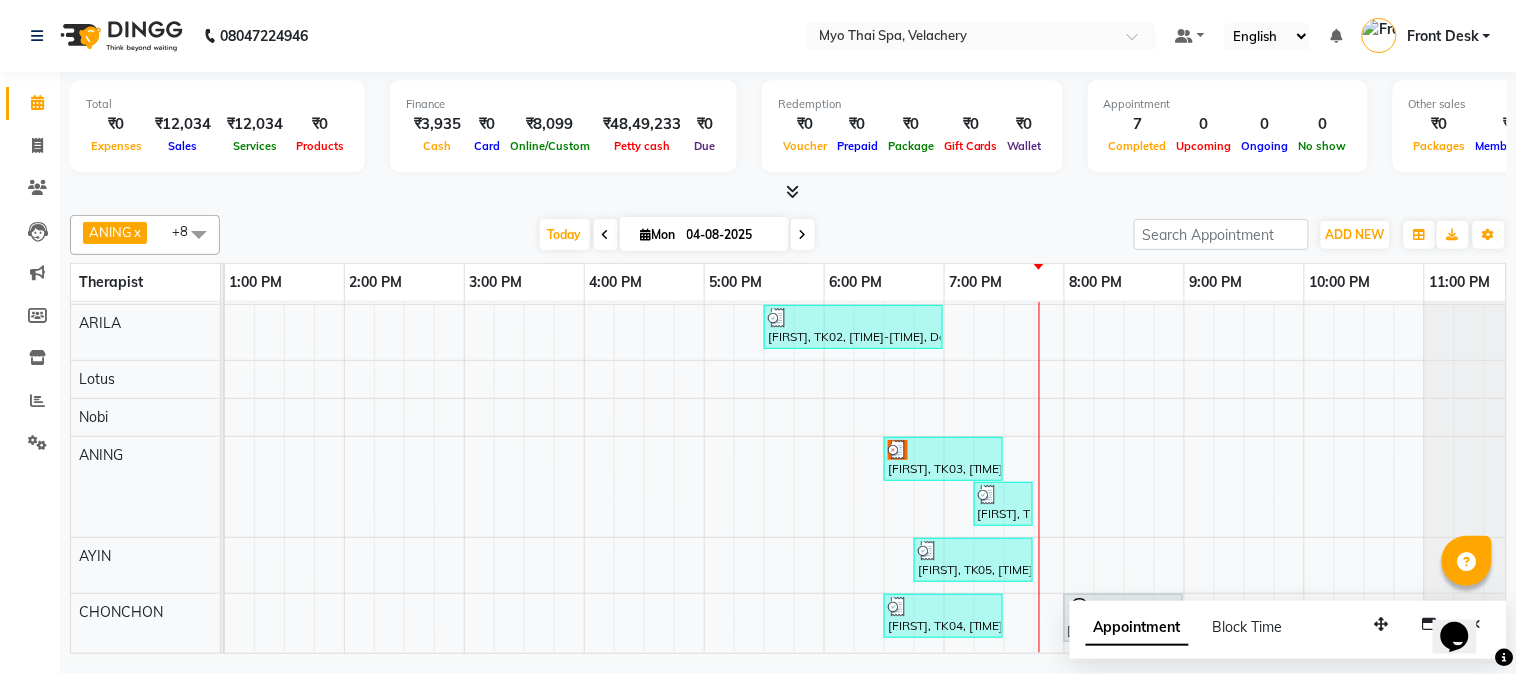 click at bounding box center (803, 235) 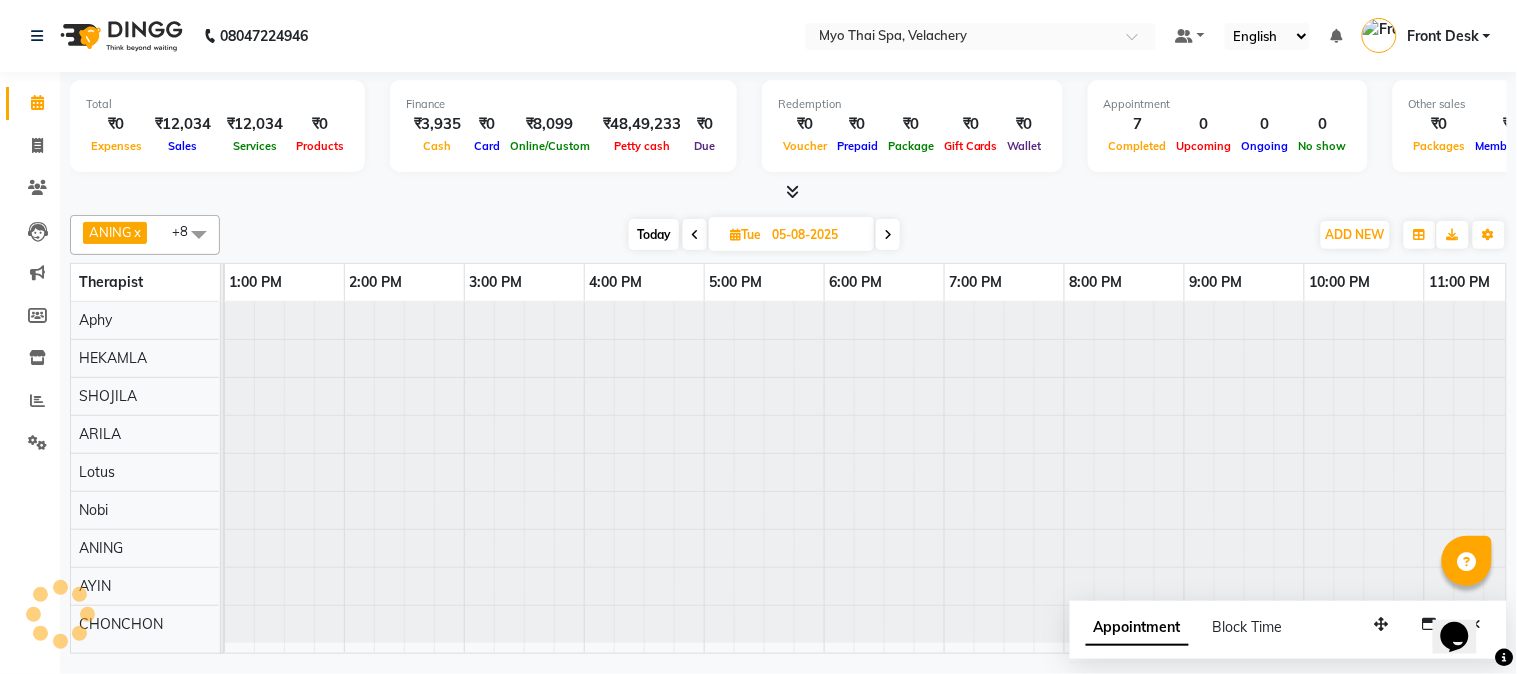 scroll, scrollTop: 0, scrollLeft: 0, axis: both 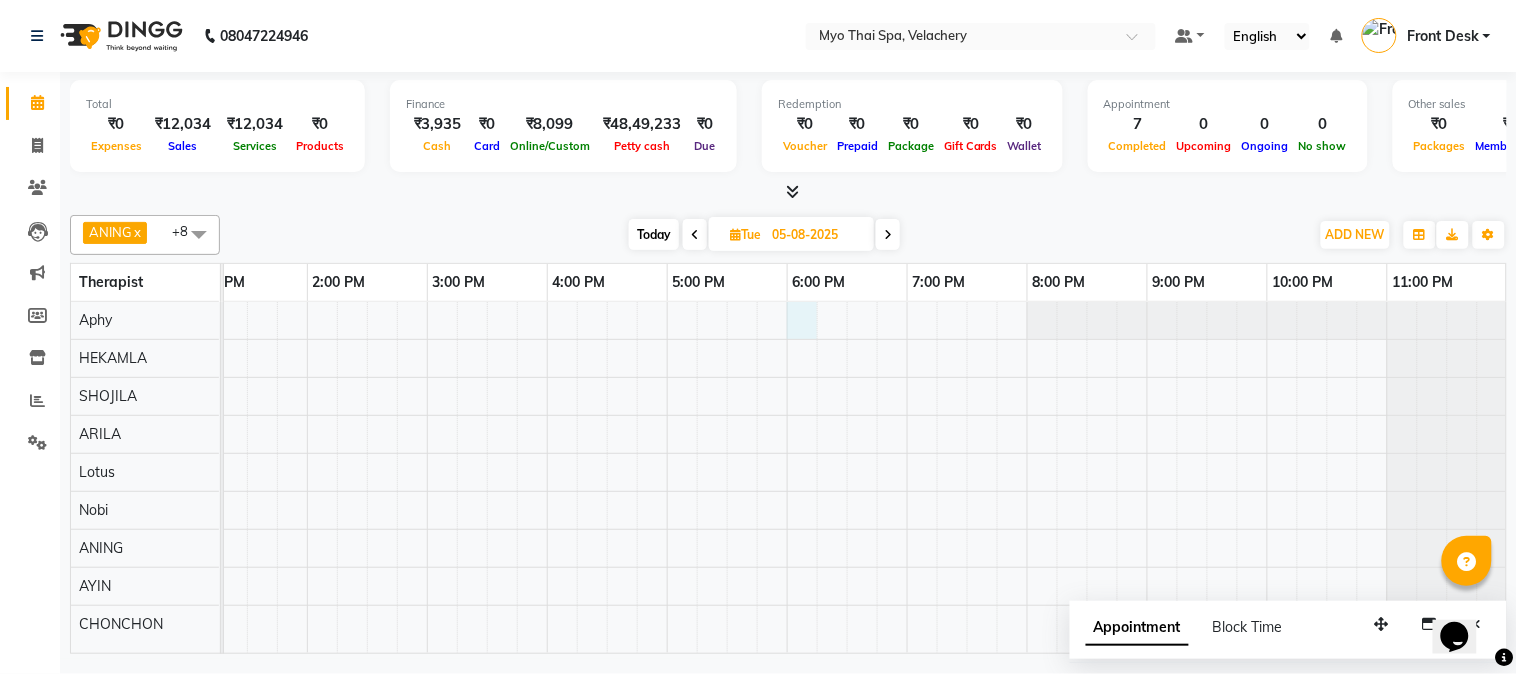 click at bounding box center (607, 477) 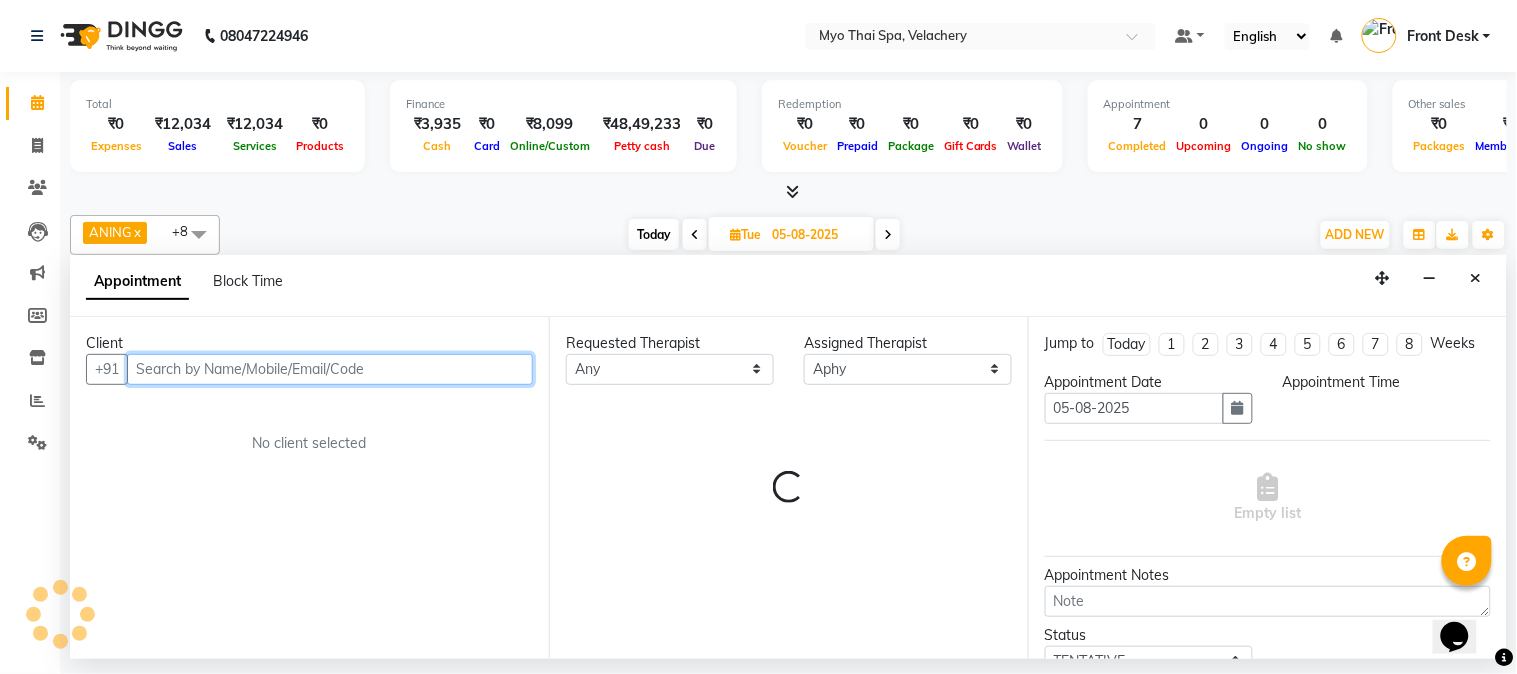 select on "1080" 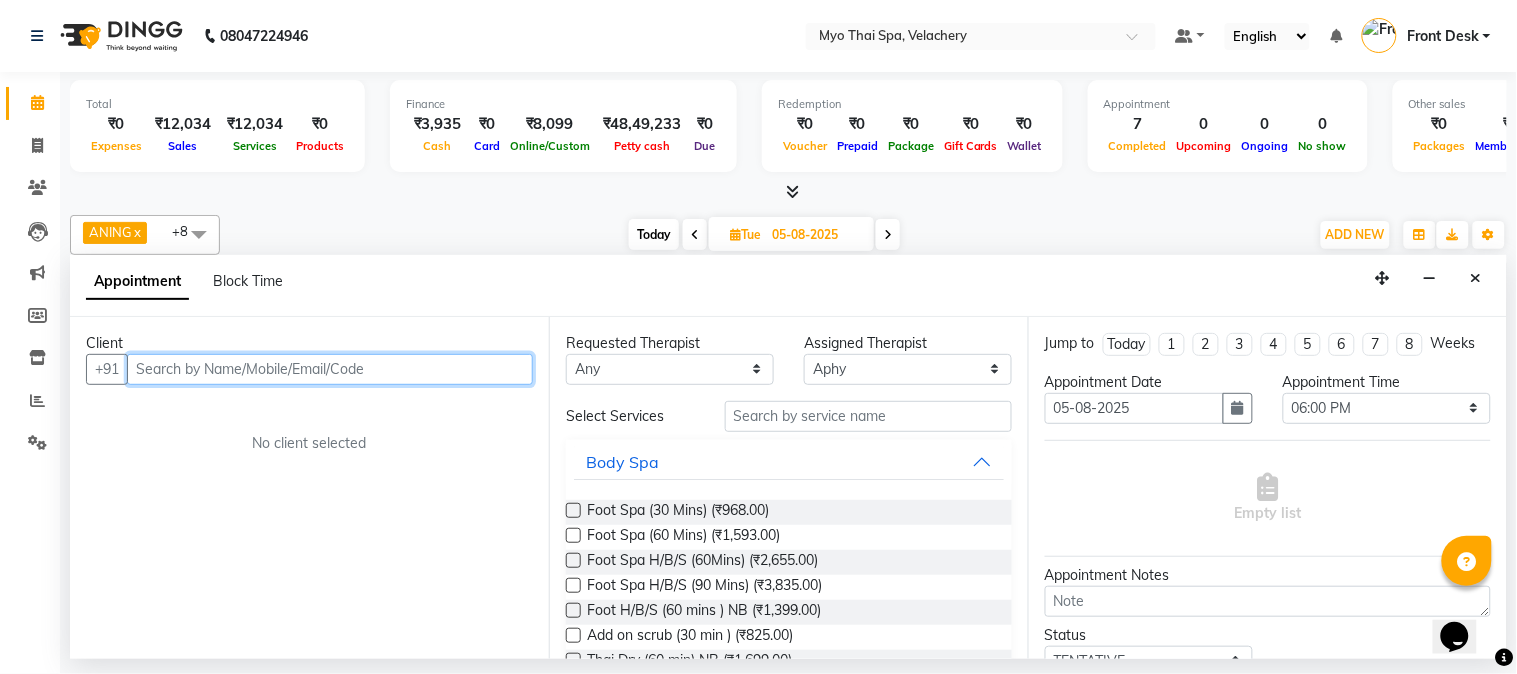 drag, startPoint x: 161, startPoint y: 370, endPoint x: 174, endPoint y: 374, distance: 13.601471 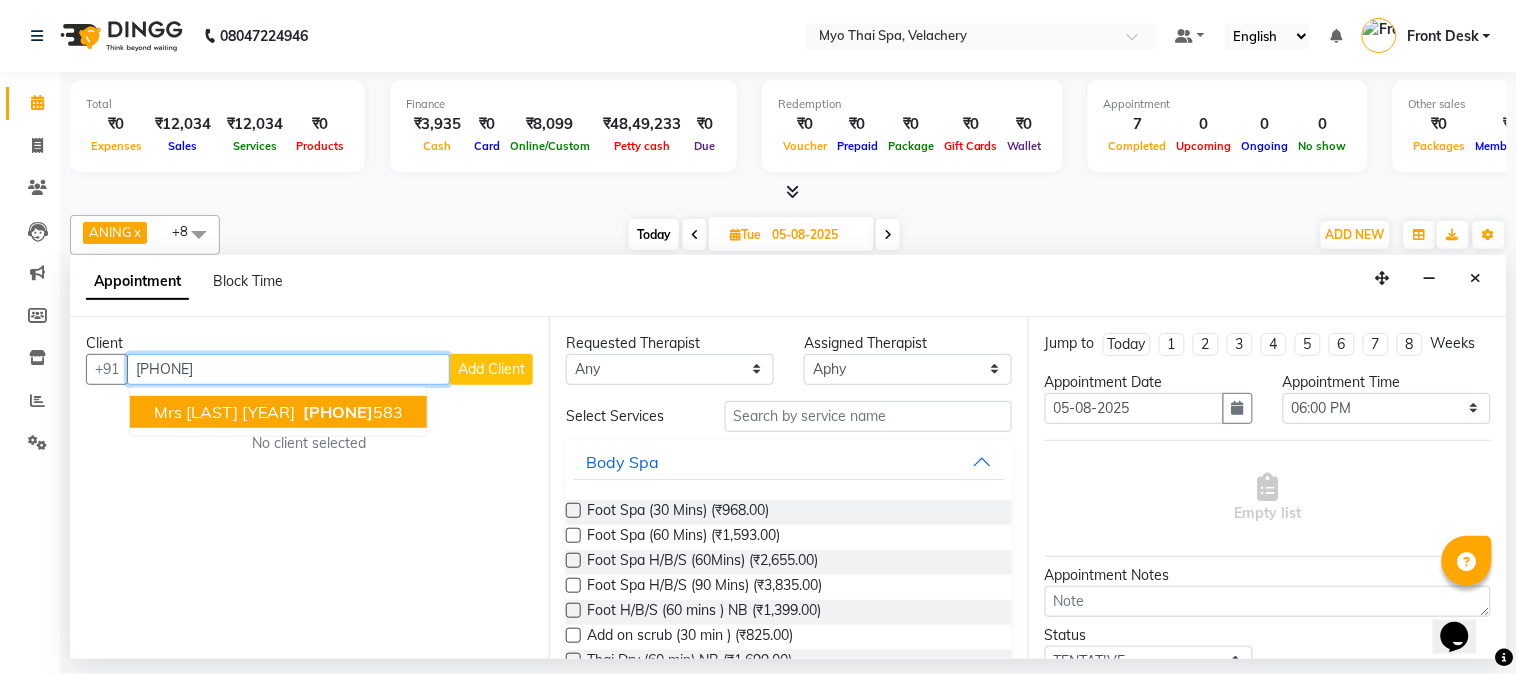 click on "[PHONE]" at bounding box center [338, 412] 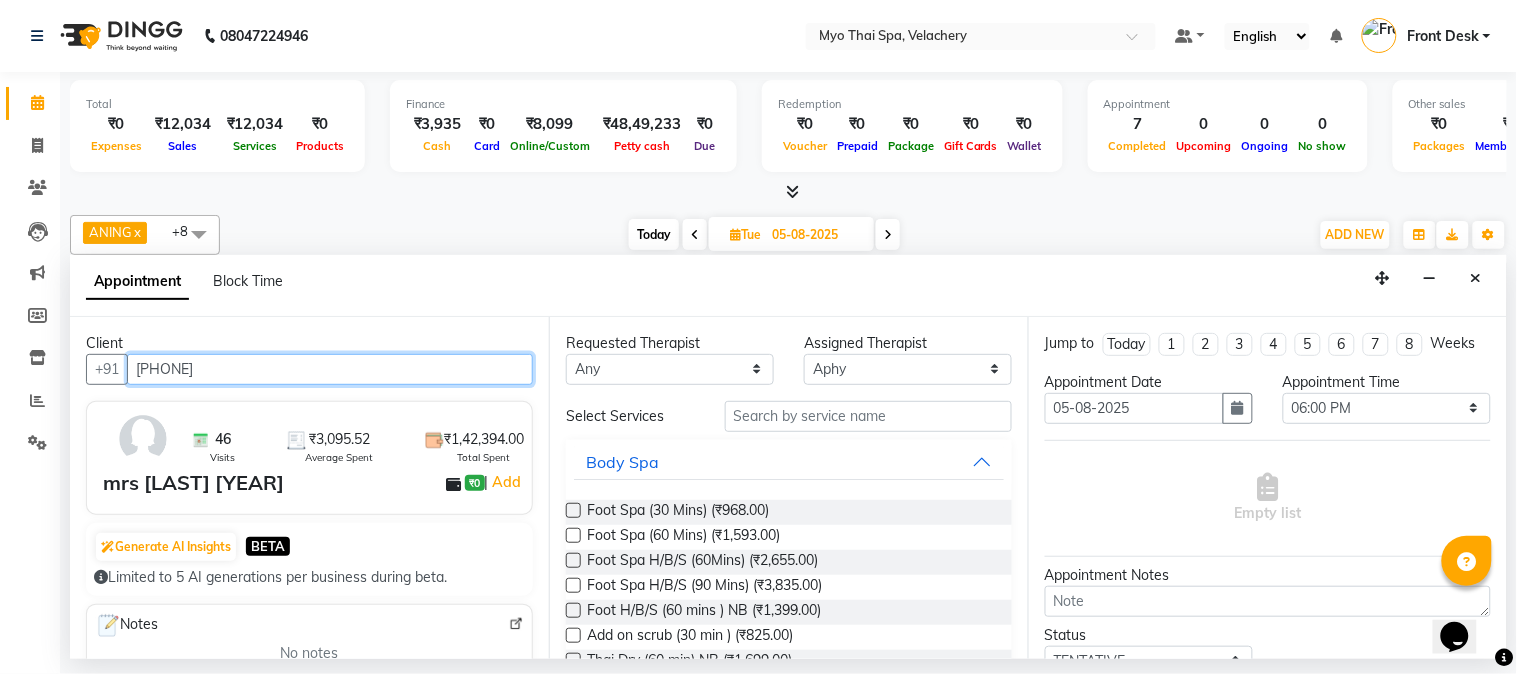 type on "[PHONE]" 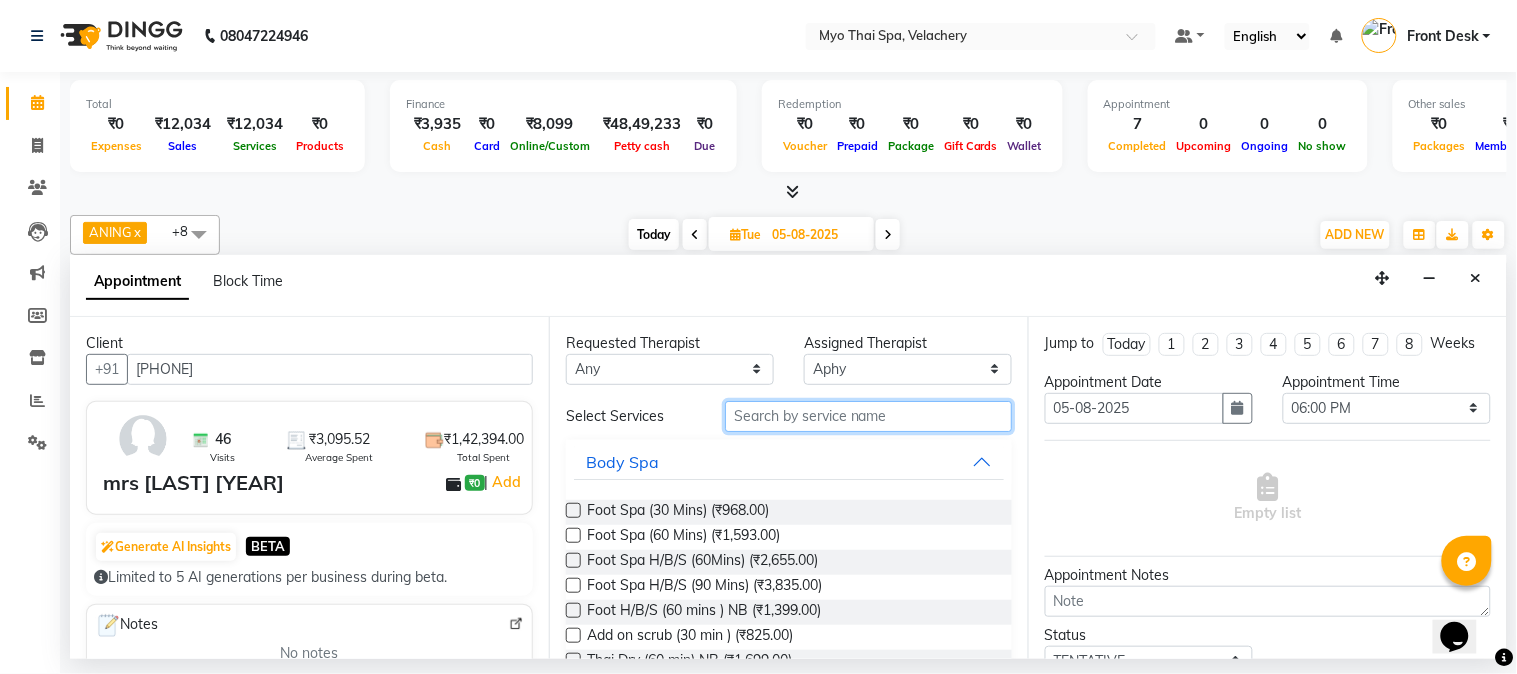 click at bounding box center [868, 416] 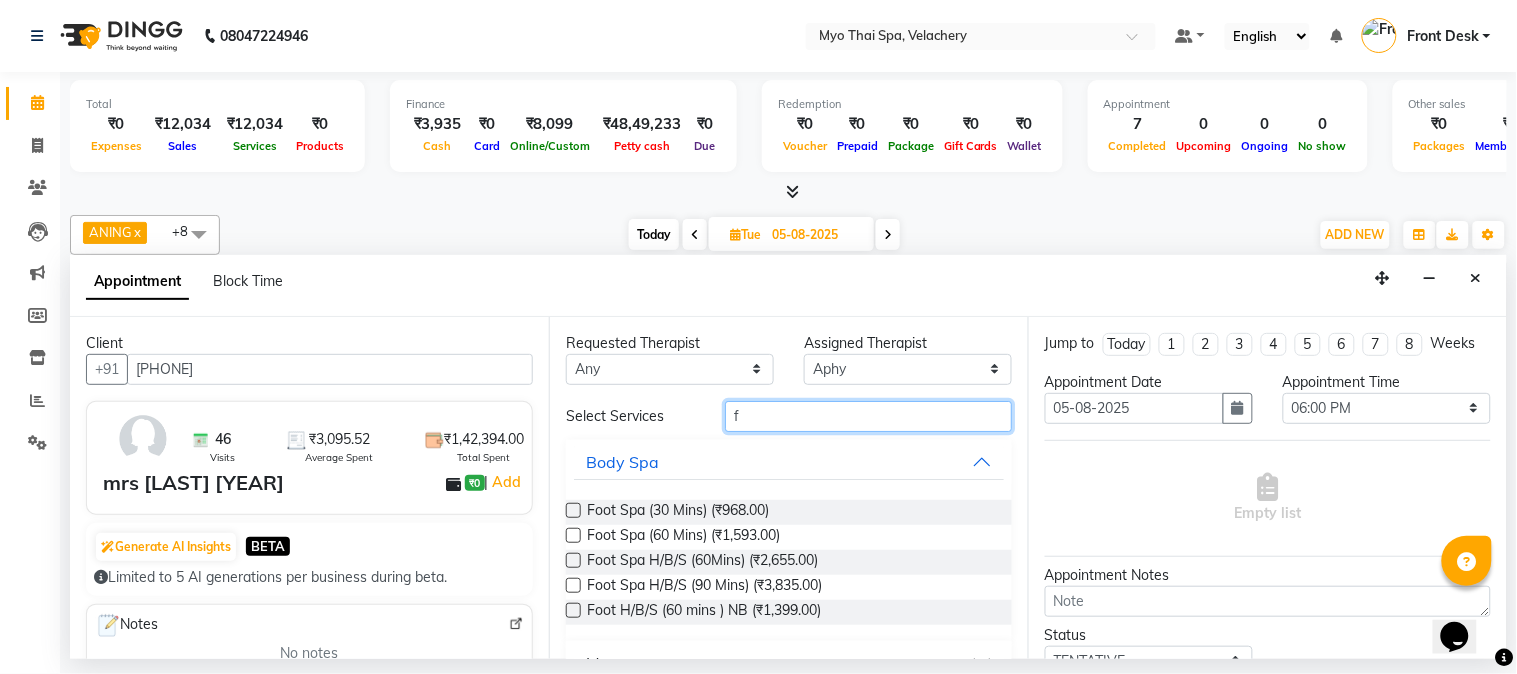 type on "f" 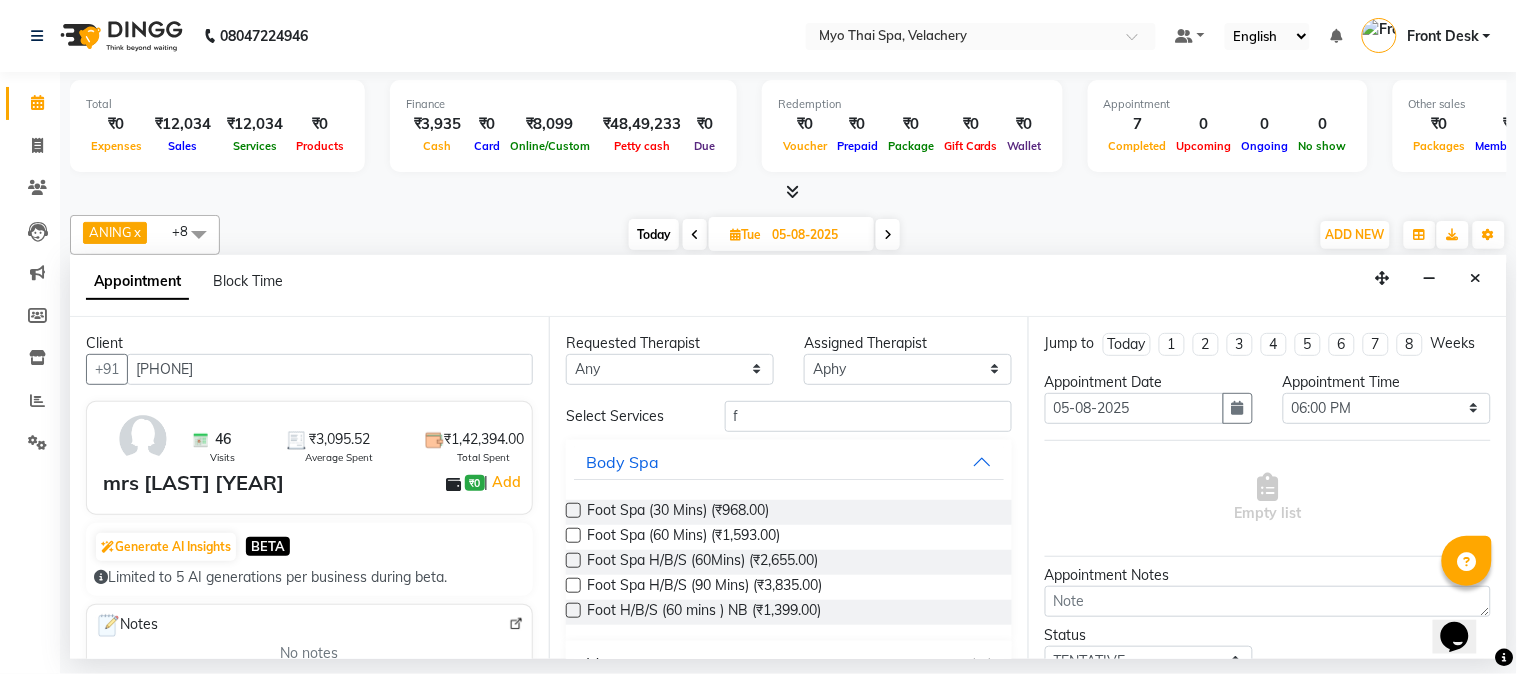 click at bounding box center [573, 535] 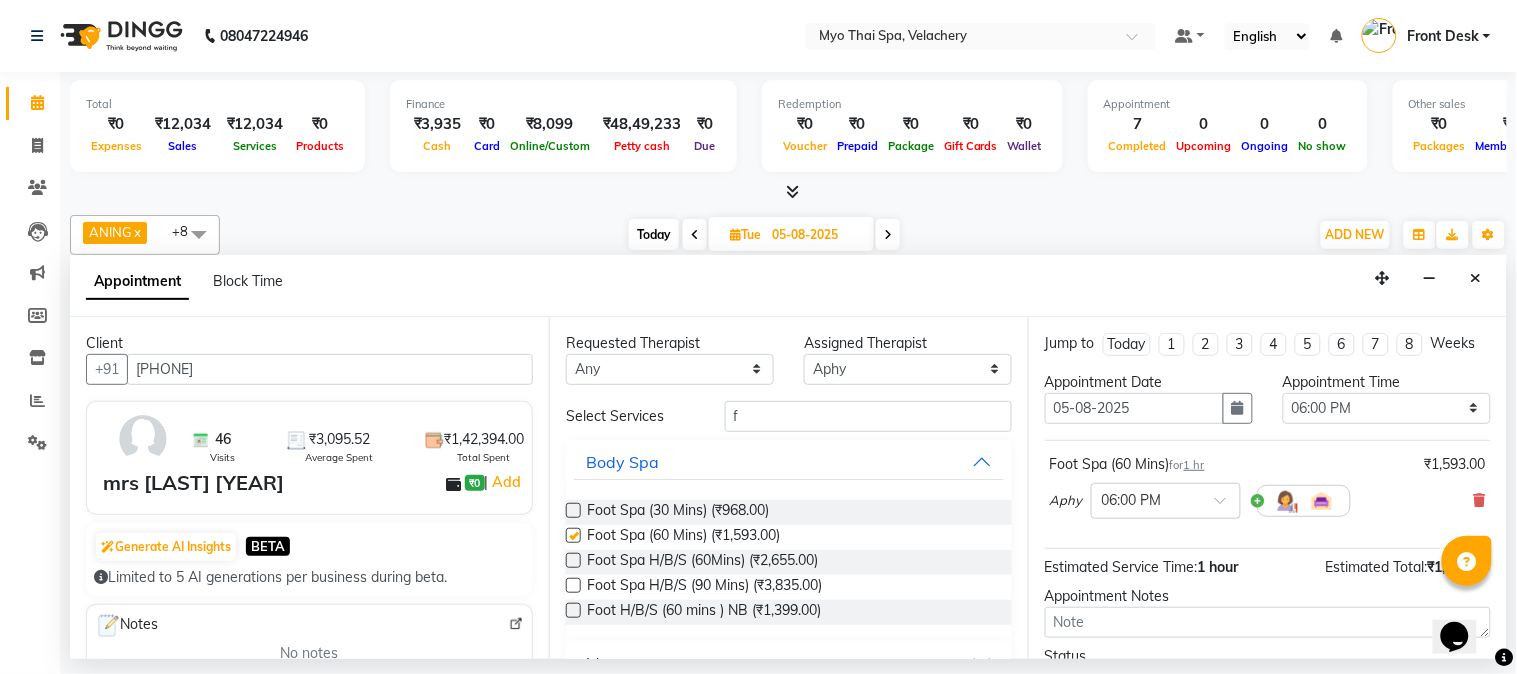 checkbox on "false" 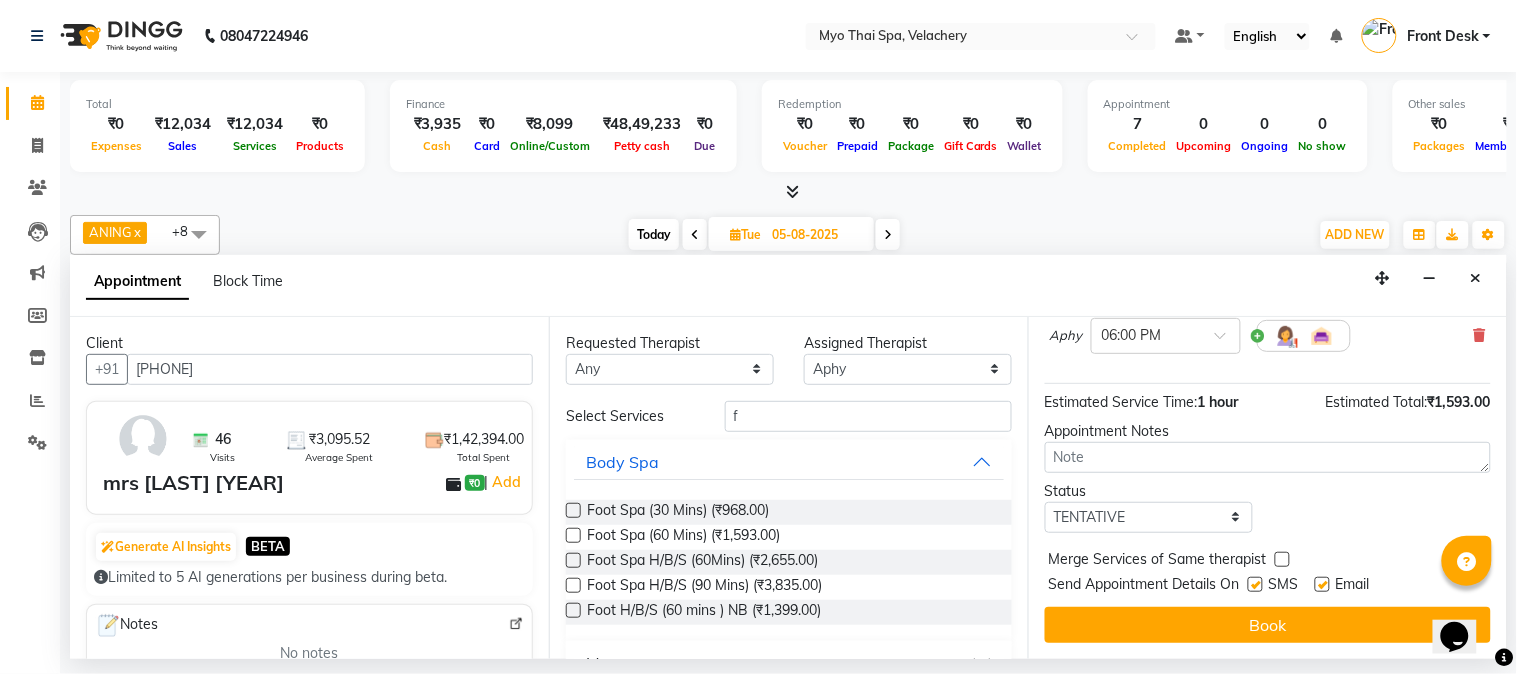 scroll, scrollTop: 183, scrollLeft: 0, axis: vertical 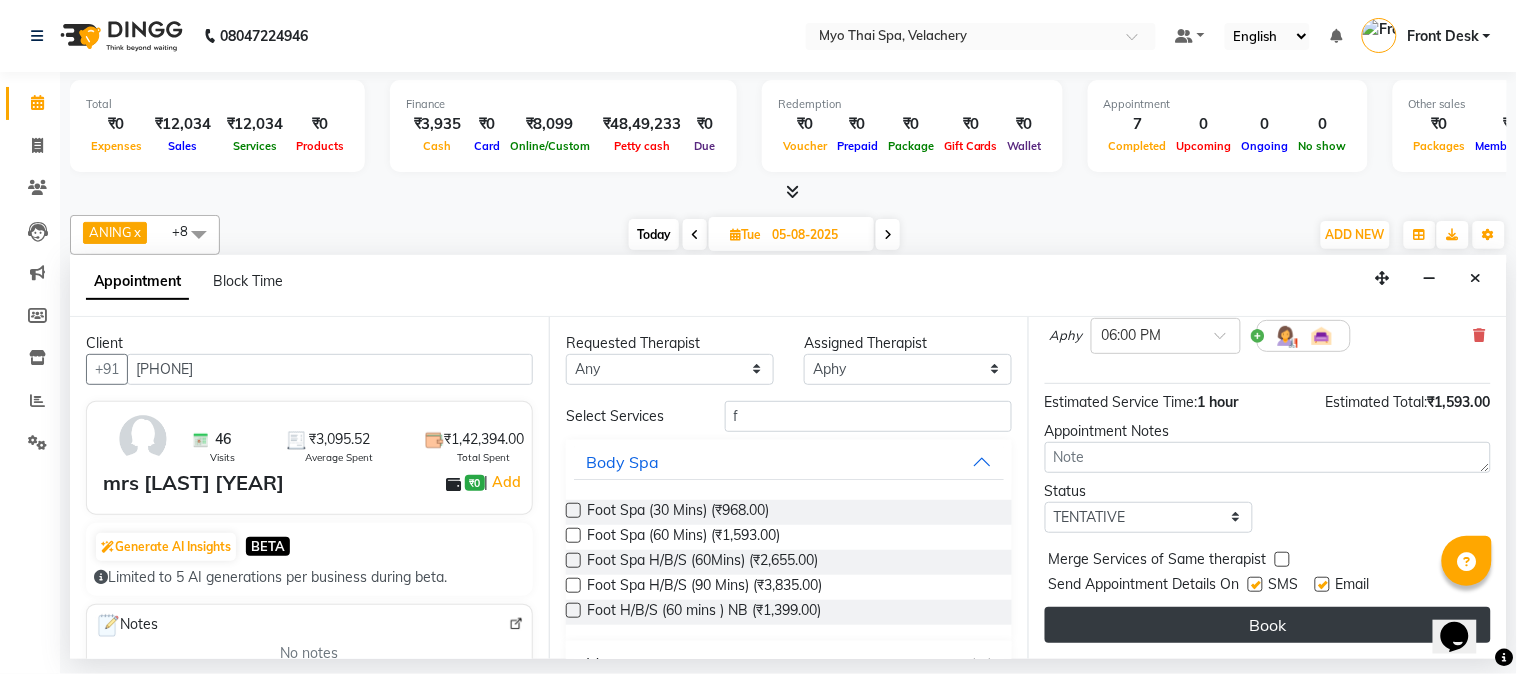 click on "Book" at bounding box center (1268, 625) 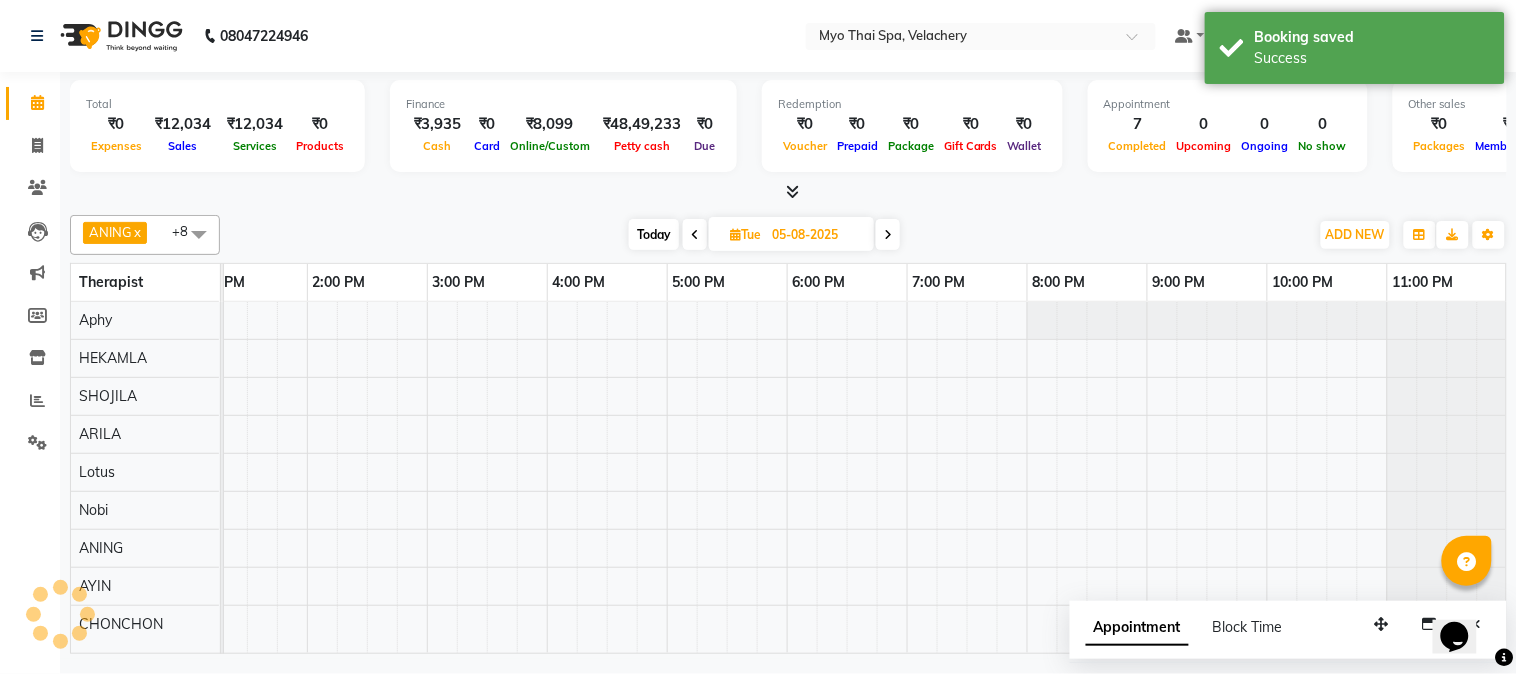 scroll, scrollTop: 28, scrollLeft: 0, axis: vertical 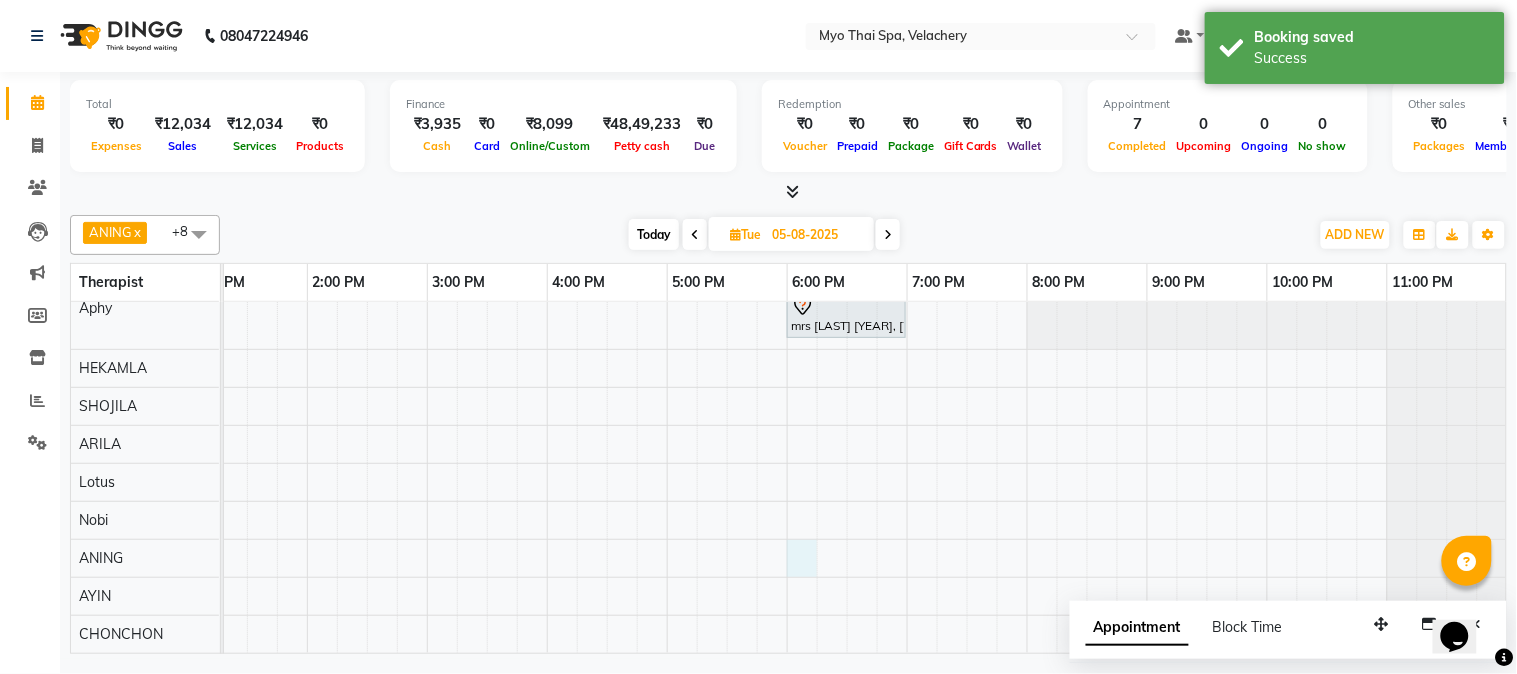 click at bounding box center (607, 471) 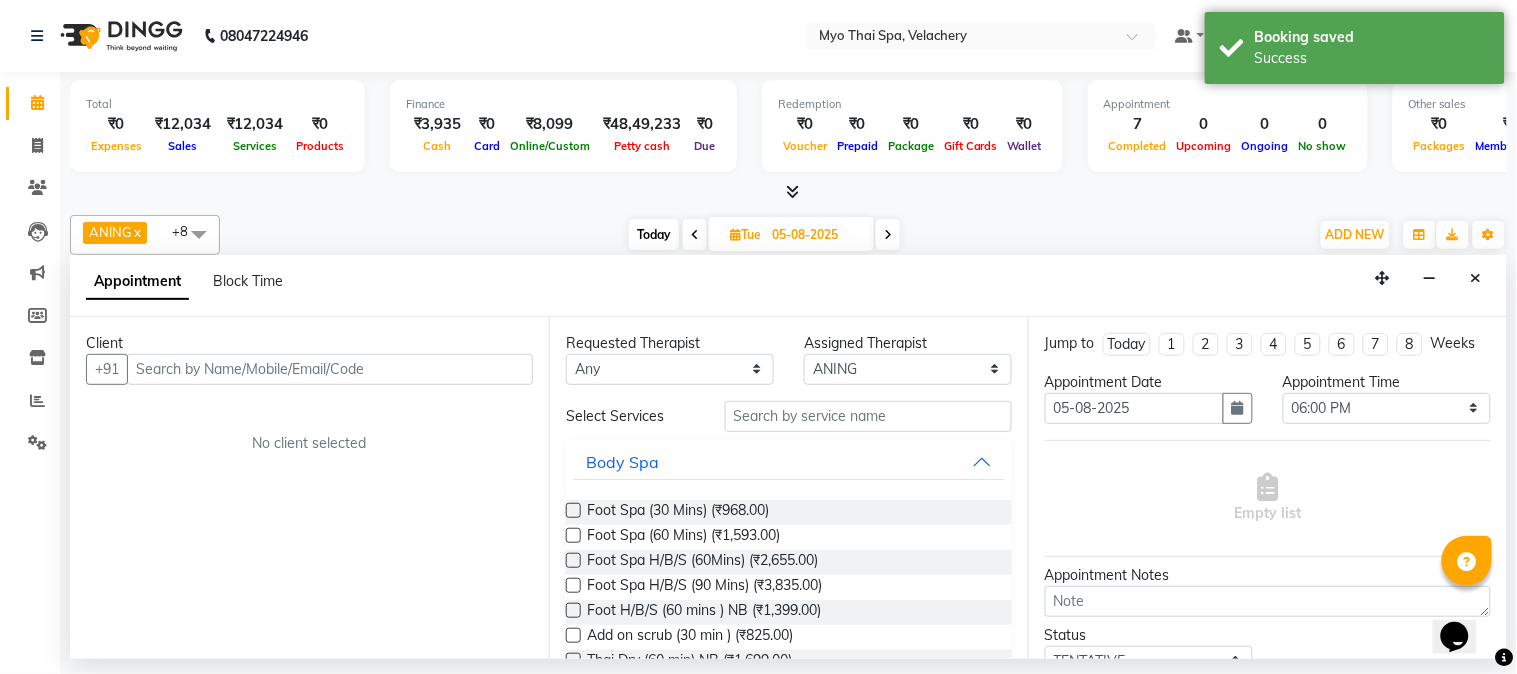click at bounding box center (330, 369) 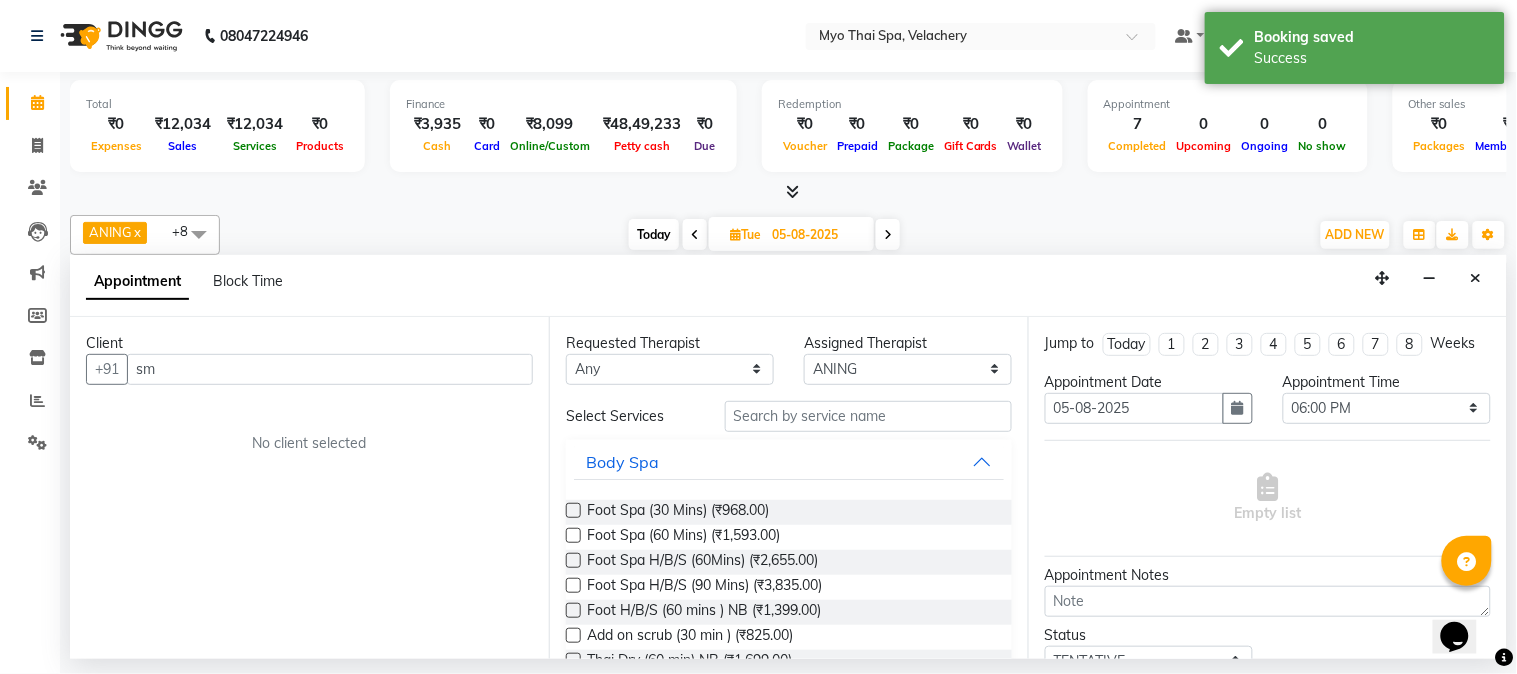 type on "s" 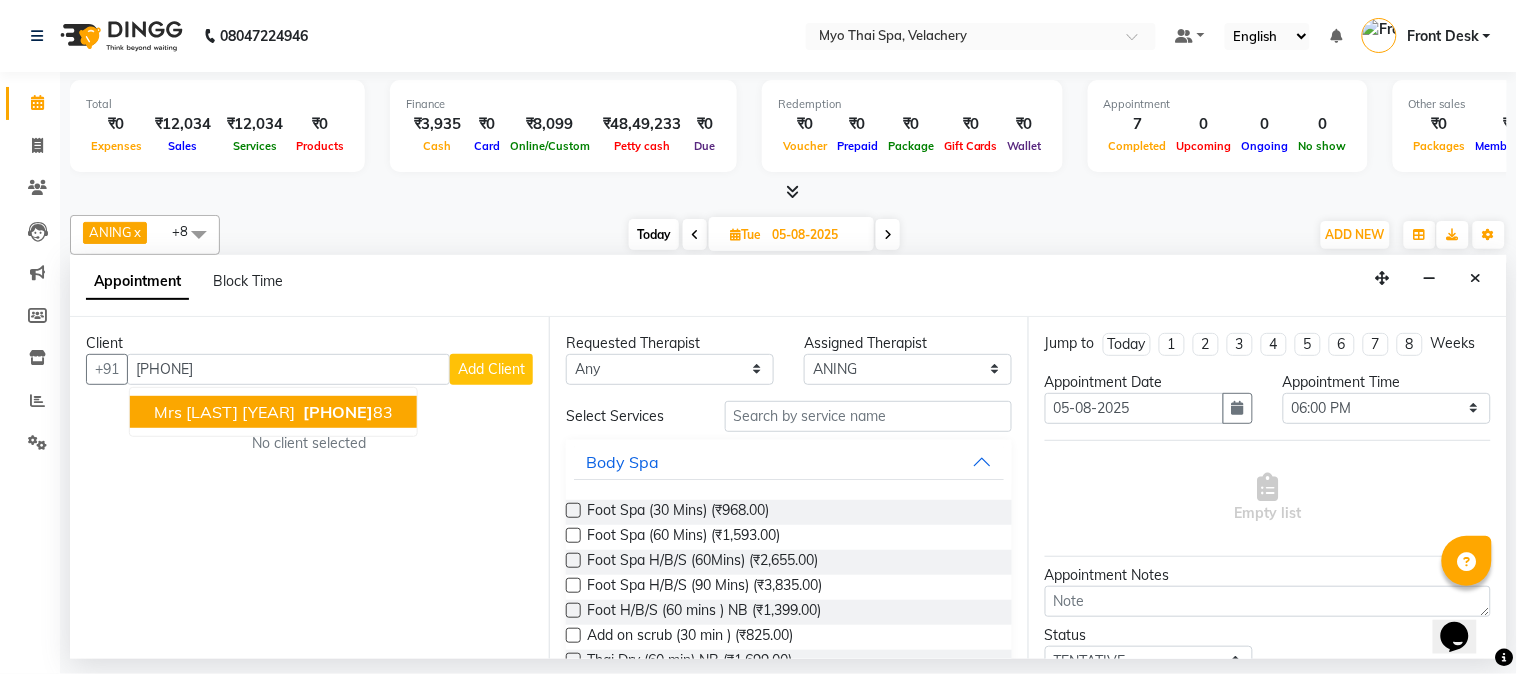 click on "mrs [LAST] [YEAR]" at bounding box center [224, 412] 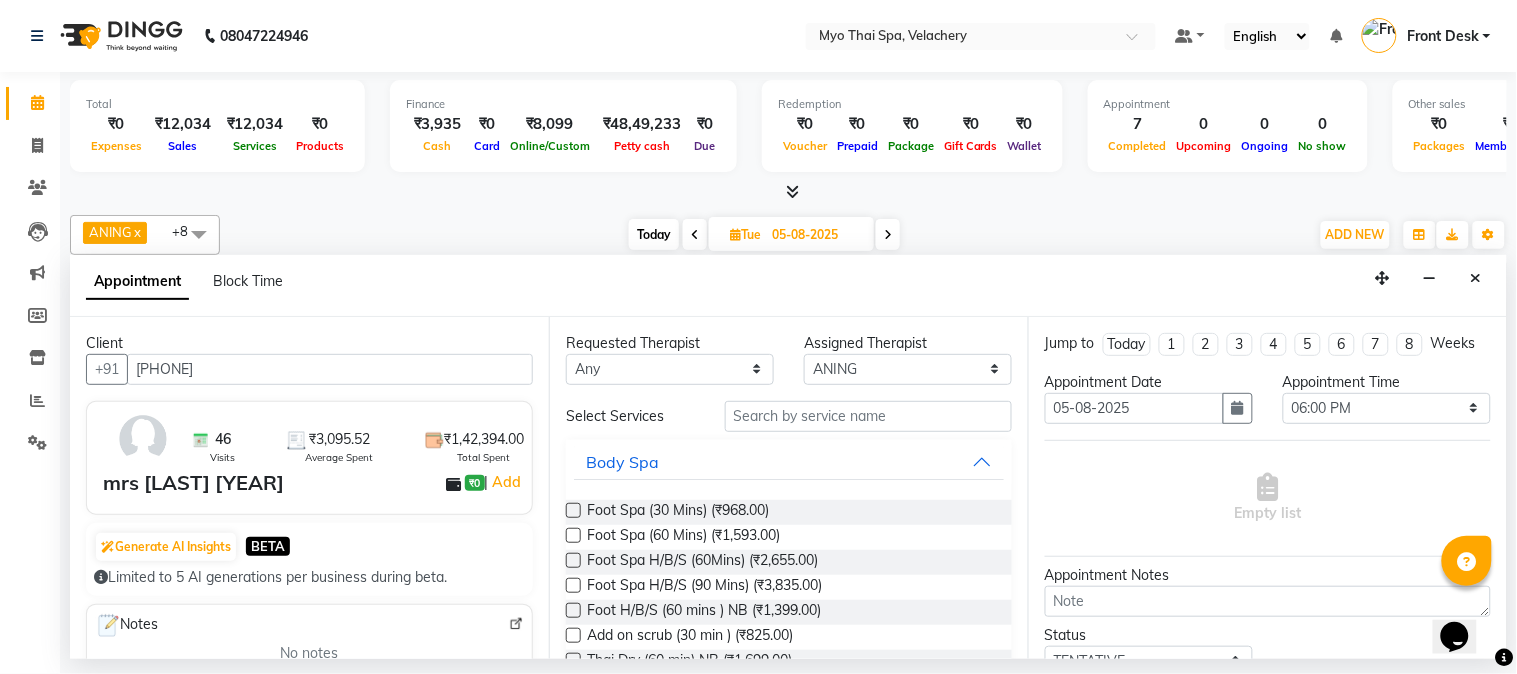 type on "[PHONE]" 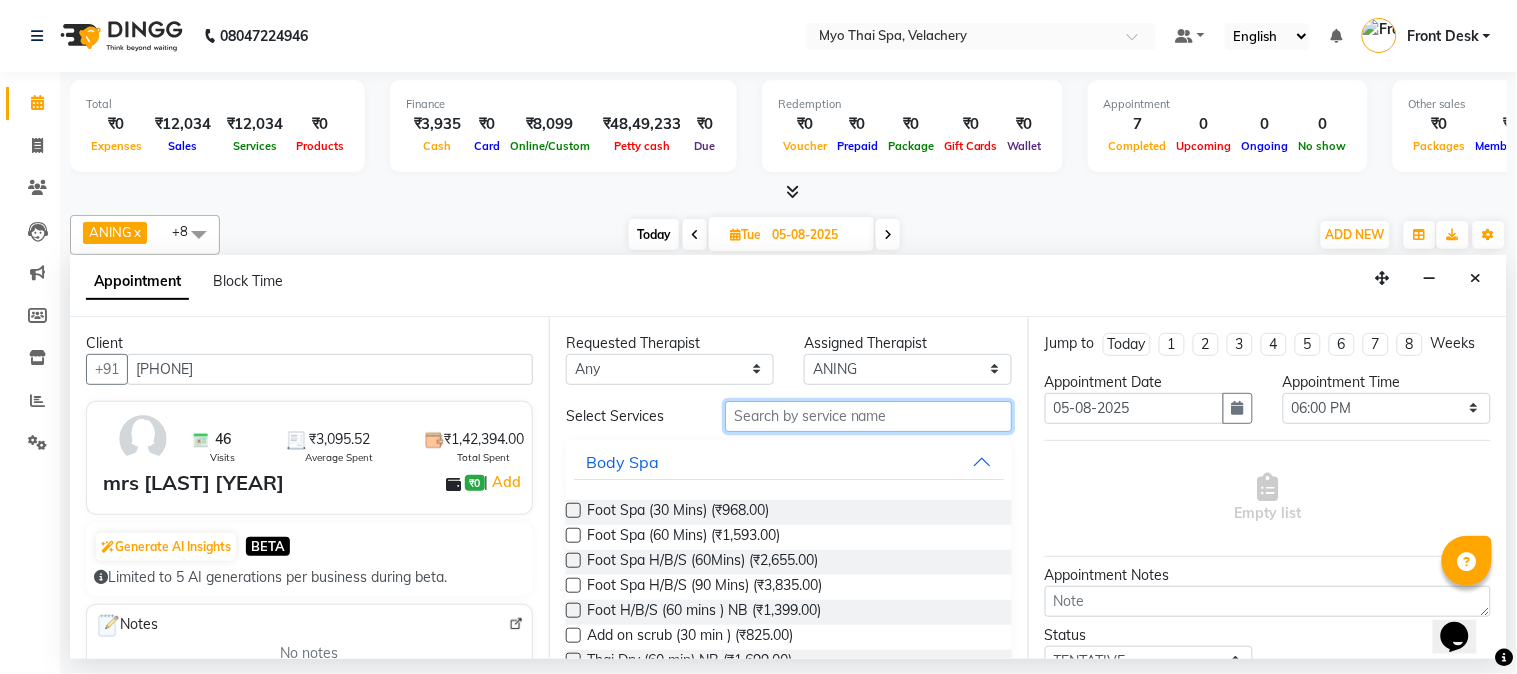 click at bounding box center [868, 416] 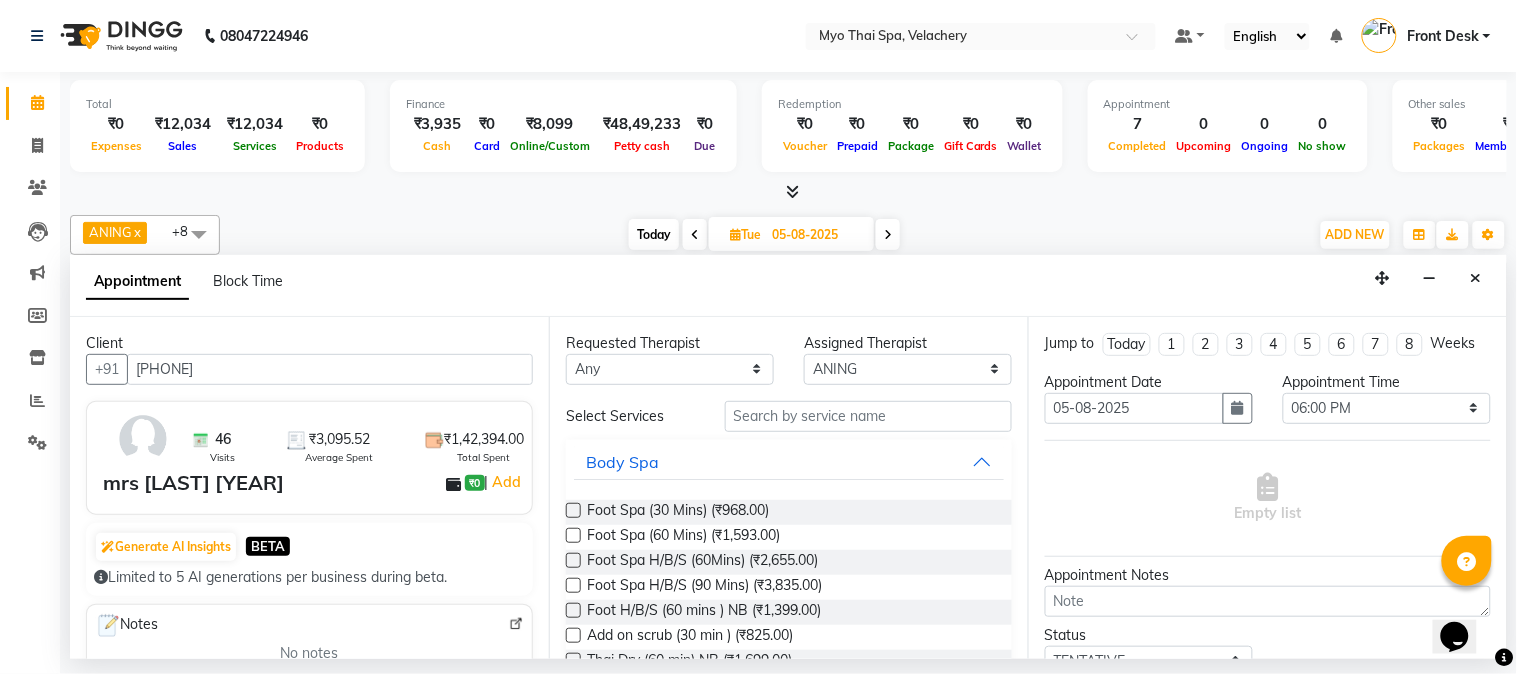 click at bounding box center (573, 535) 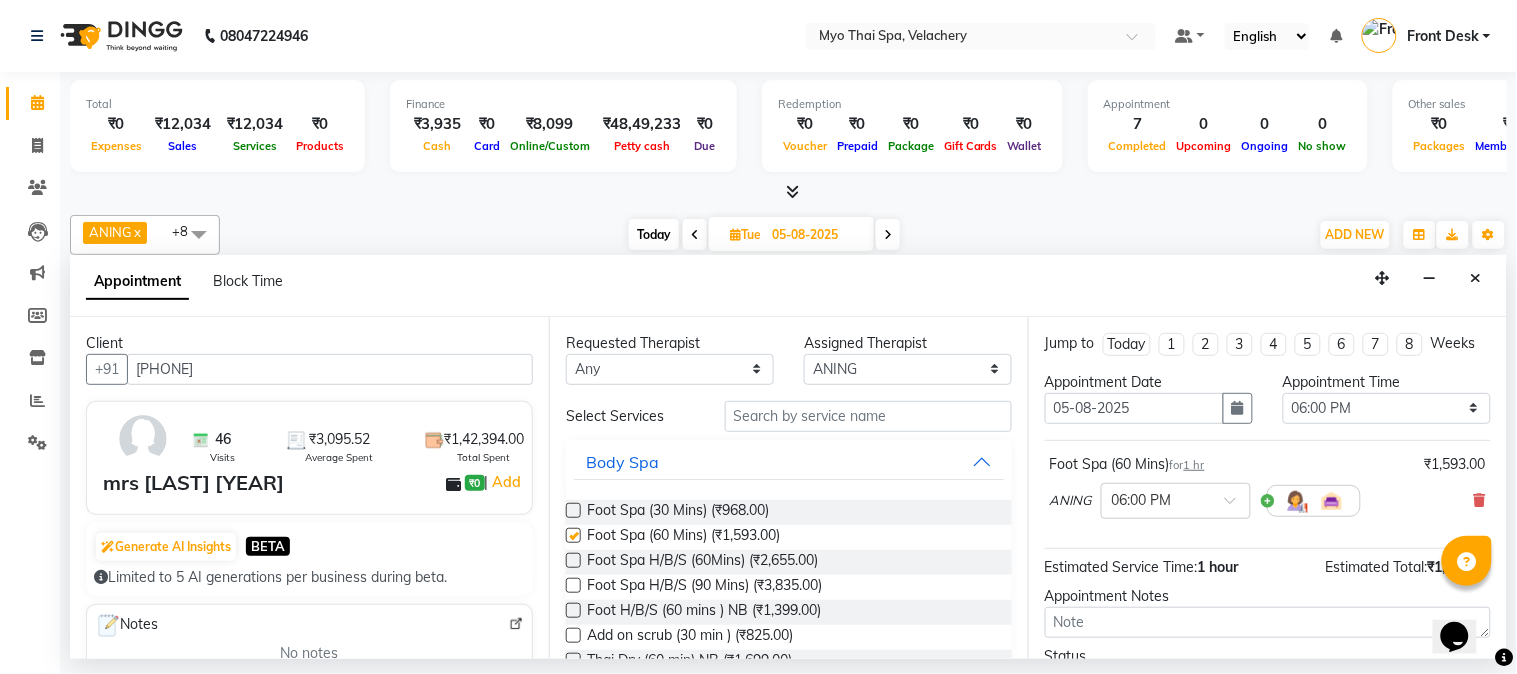 checkbox on "false" 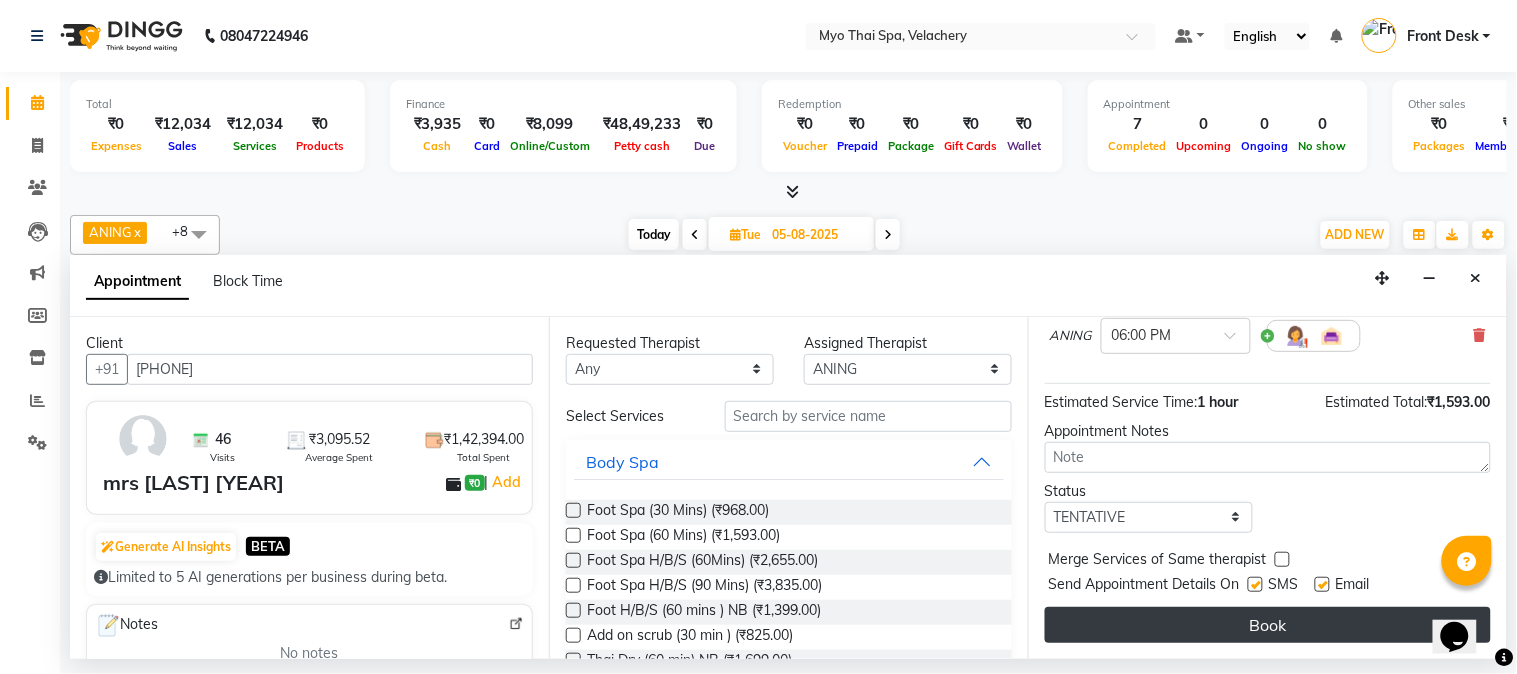 scroll, scrollTop: 183, scrollLeft: 0, axis: vertical 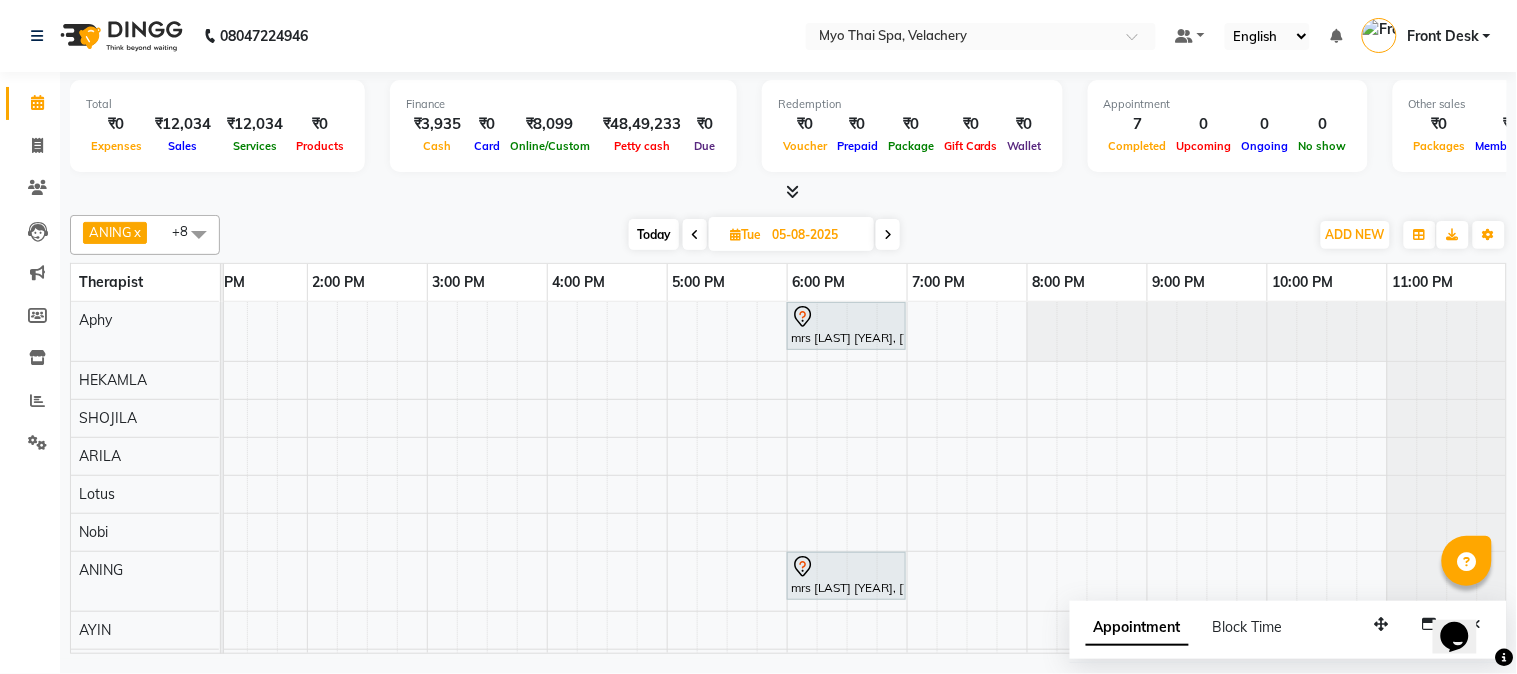 click at bounding box center [695, 235] 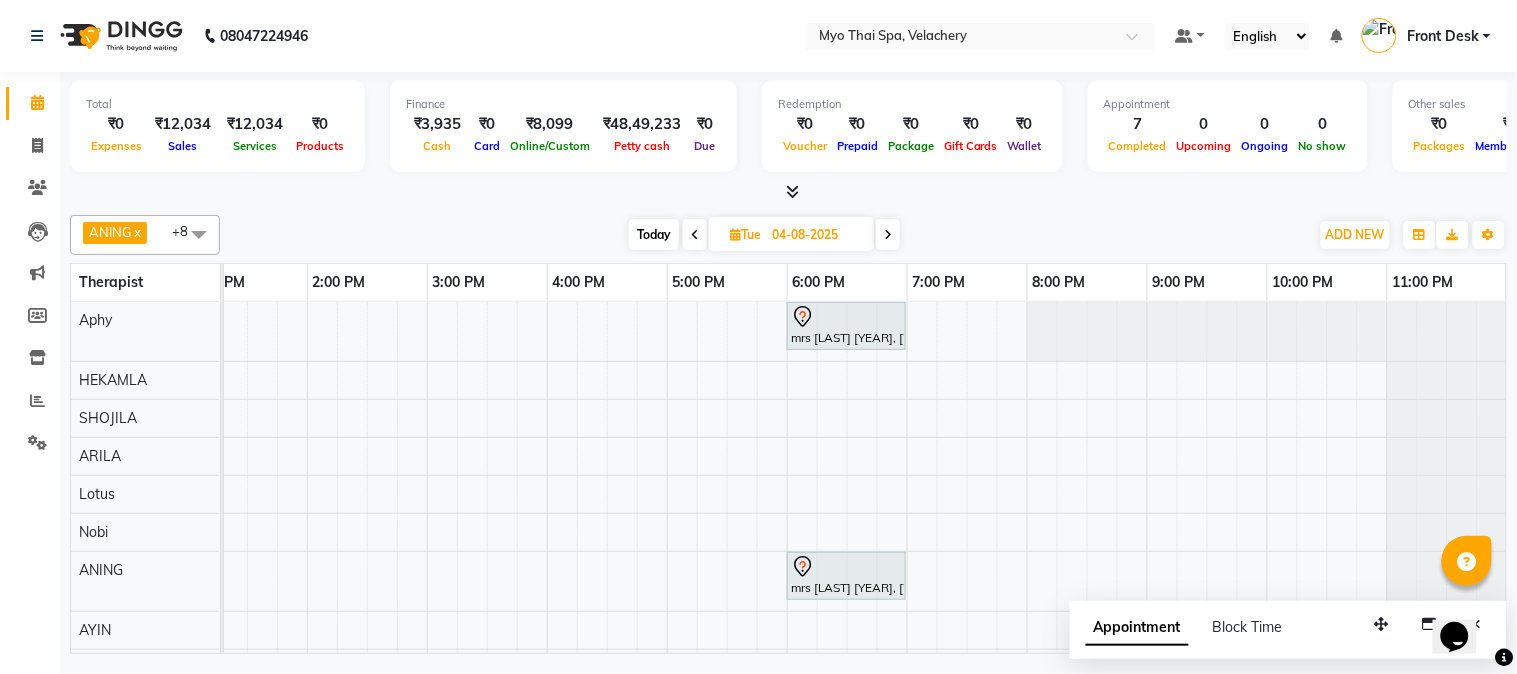 scroll, scrollTop: 0, scrollLeft: 0, axis: both 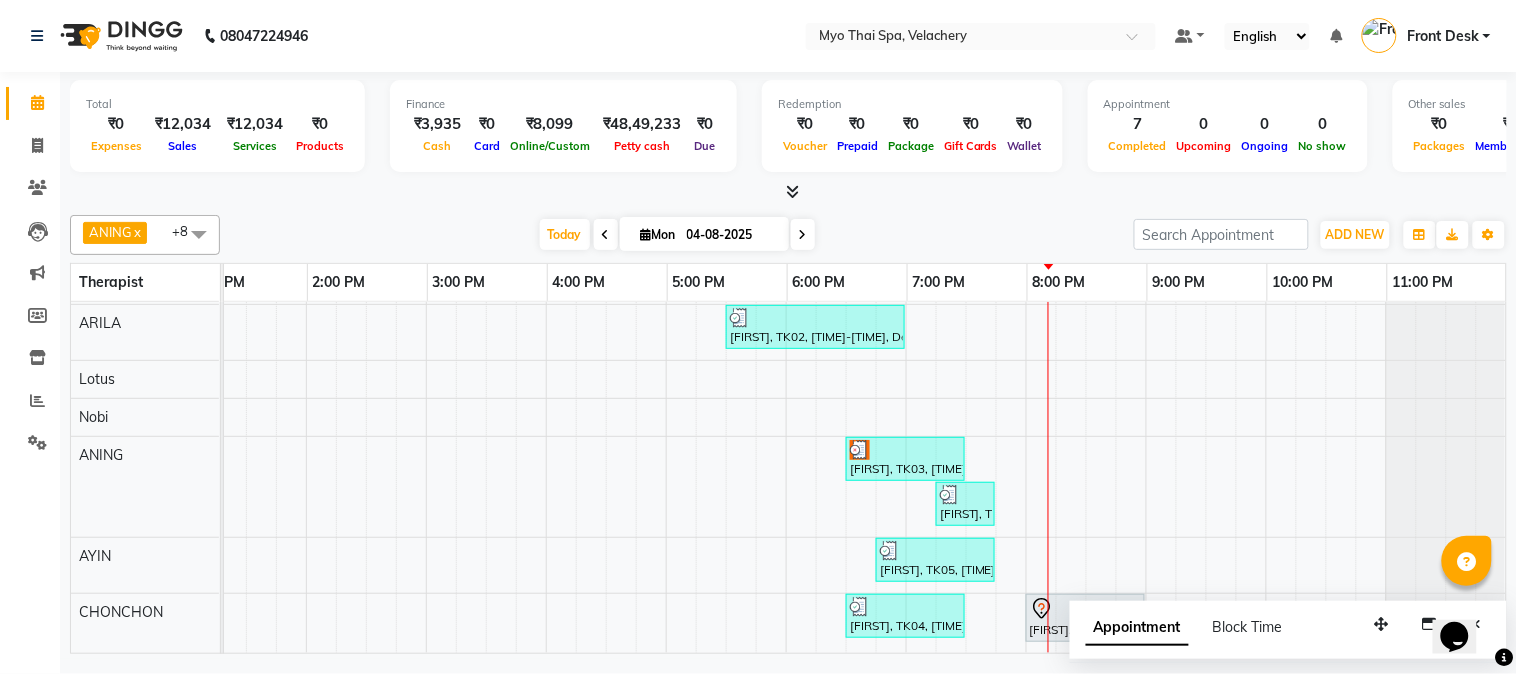 click on "[FIRST], TK06, [TIME]-[TIME], Foot Spa (30 Mins)     [PHONE] [FIRST], TK01, [TIME]-[TIME], Aroma Thai 60Mins NB     [FIRST], TK02, [TIME]-[TIME], Deep Tissue [ 90 Min ]     [FIRST], TK03, [TIME]-[TIME], Foot Spa (60 Mins)     [FIRST], TK06, [TIME]-[TIME], Foot Spa (30 Mins)     [FIRST], TK05, [TIME]-[TIME], Deep Tissue 60mins NB     [FIRST], TK04, [TIME]-[TIME], Balinese [ 60 Min ]             [FIRST], TK07, [TIME]-[TIME], Swedish [ 60 Min ]" at bounding box center [606, 404] 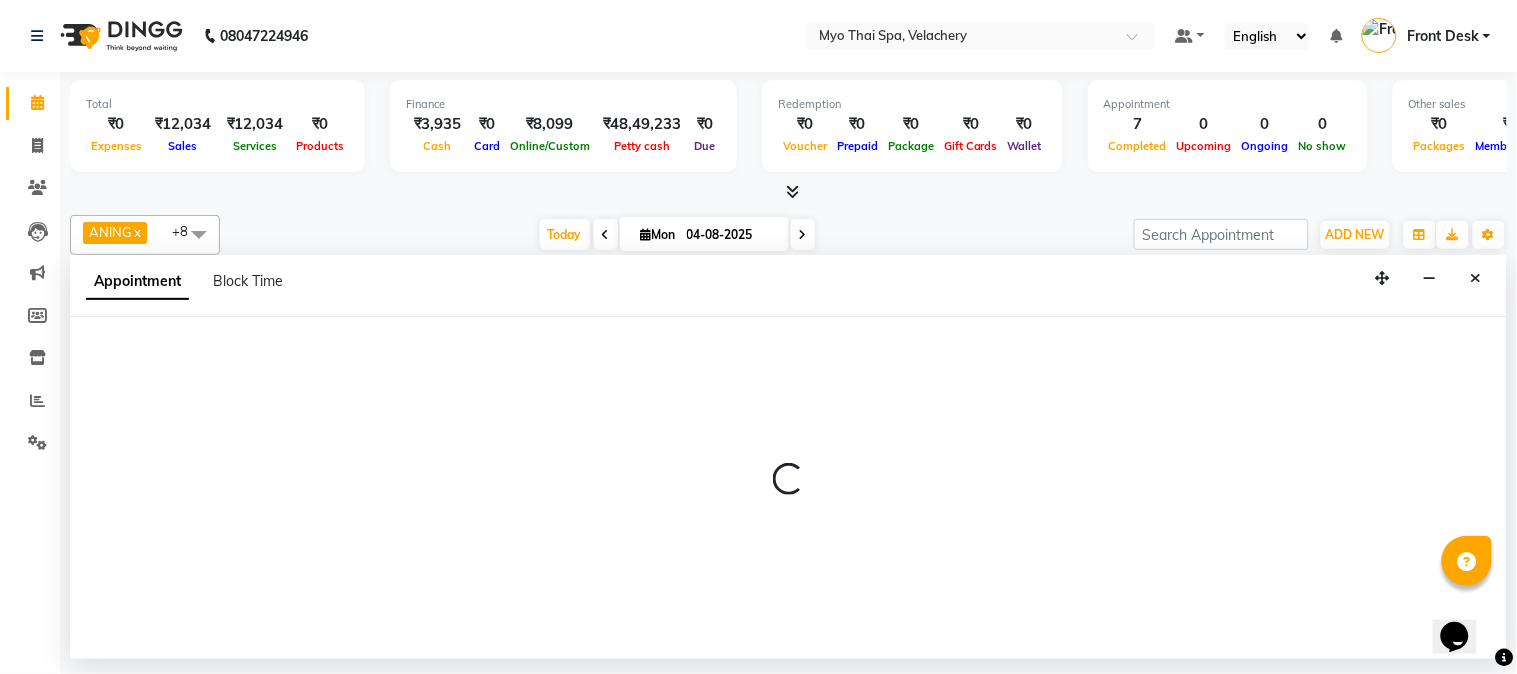 select on "84844" 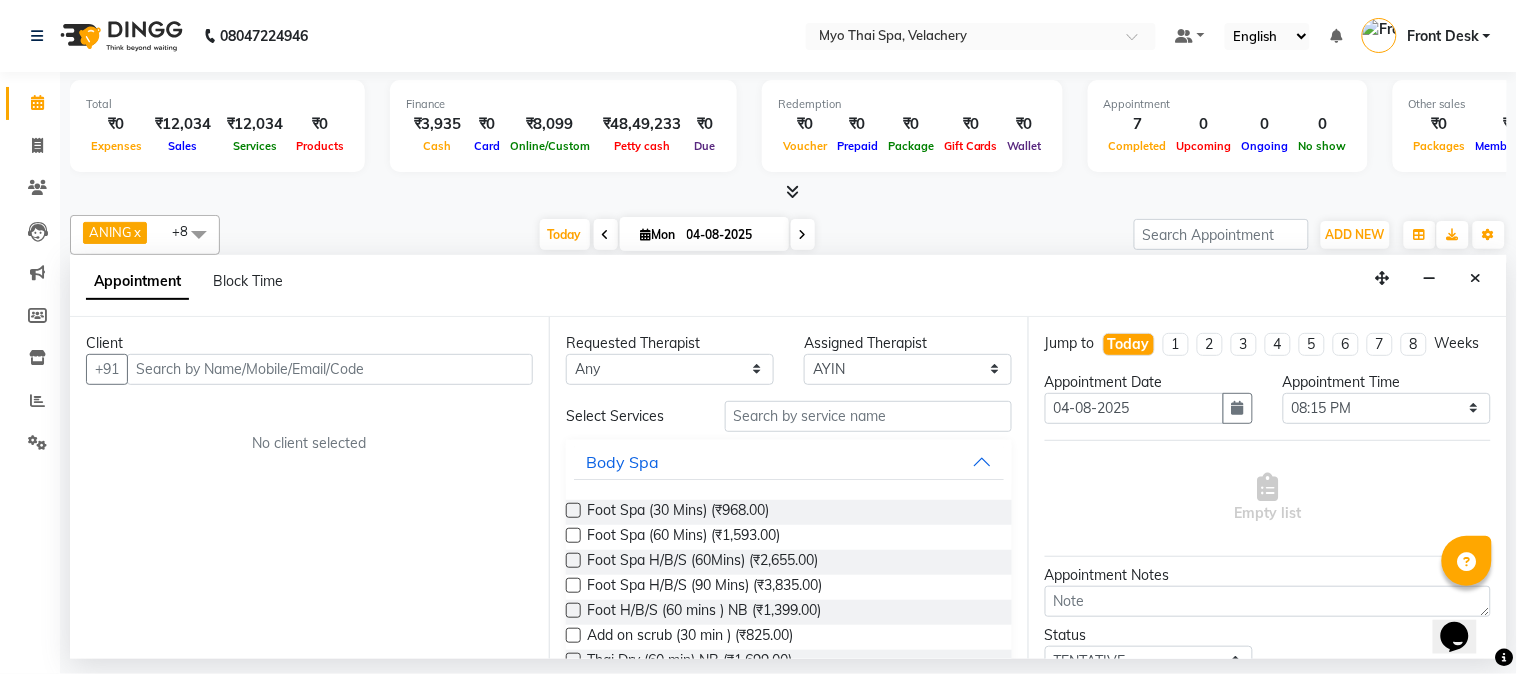 click at bounding box center (330, 369) 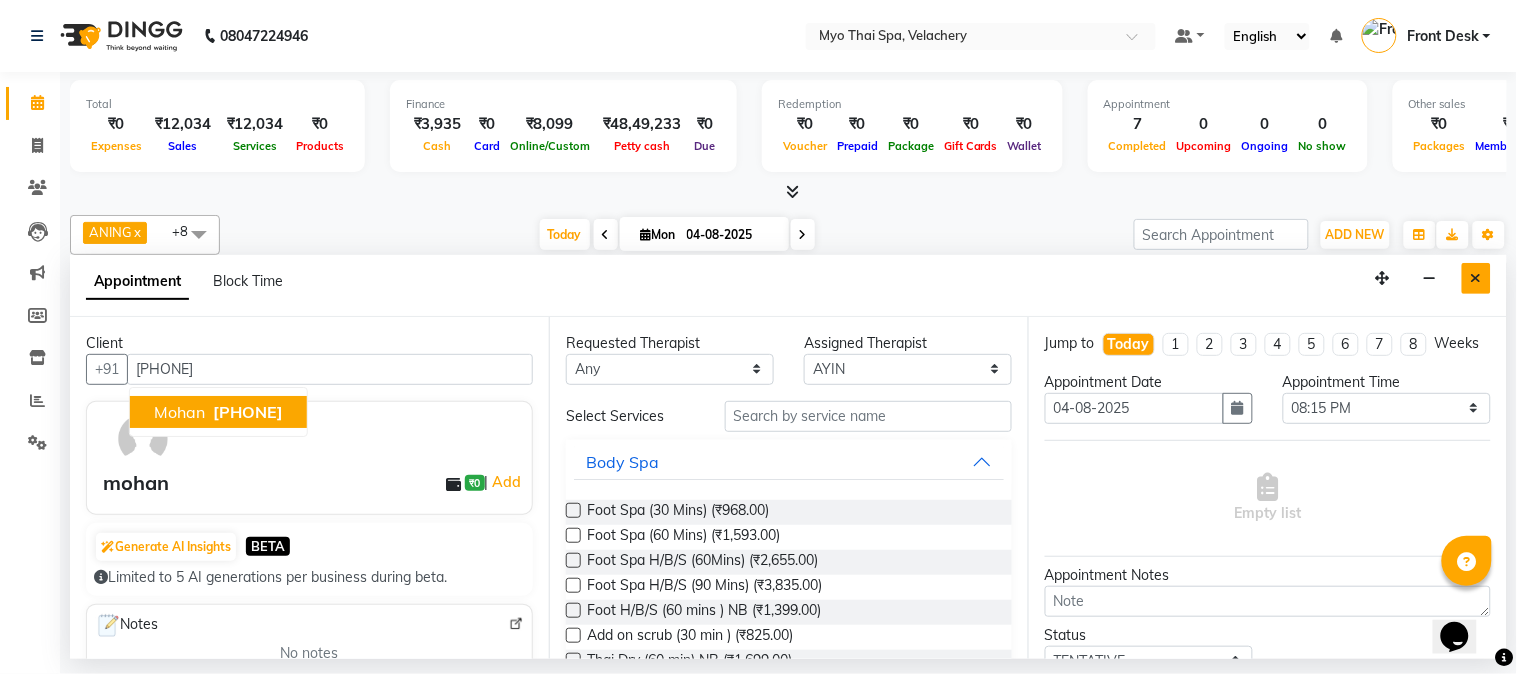 type on "[PHONE]" 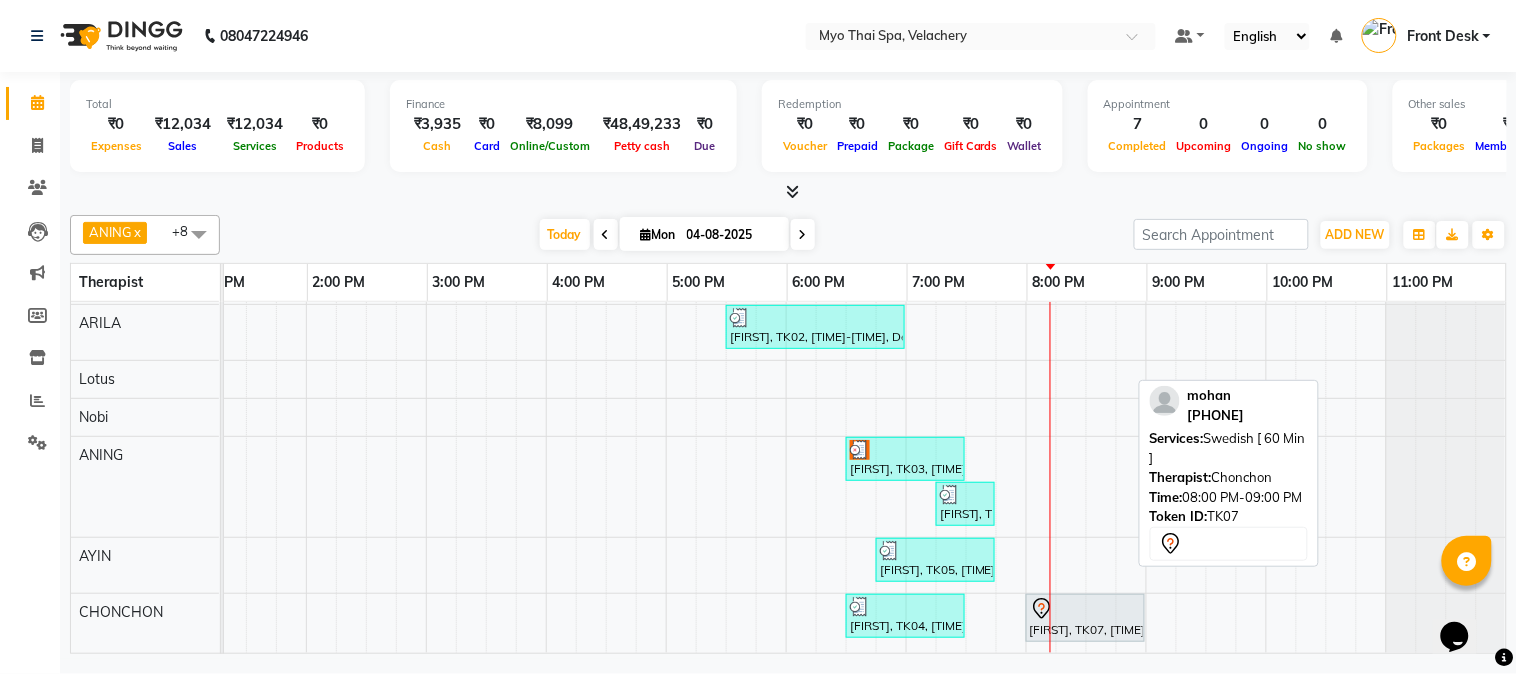 click on "[FIRST], TK07, [TIME]-[TIME], Swedish [ 60 Min ]" at bounding box center [1085, 618] 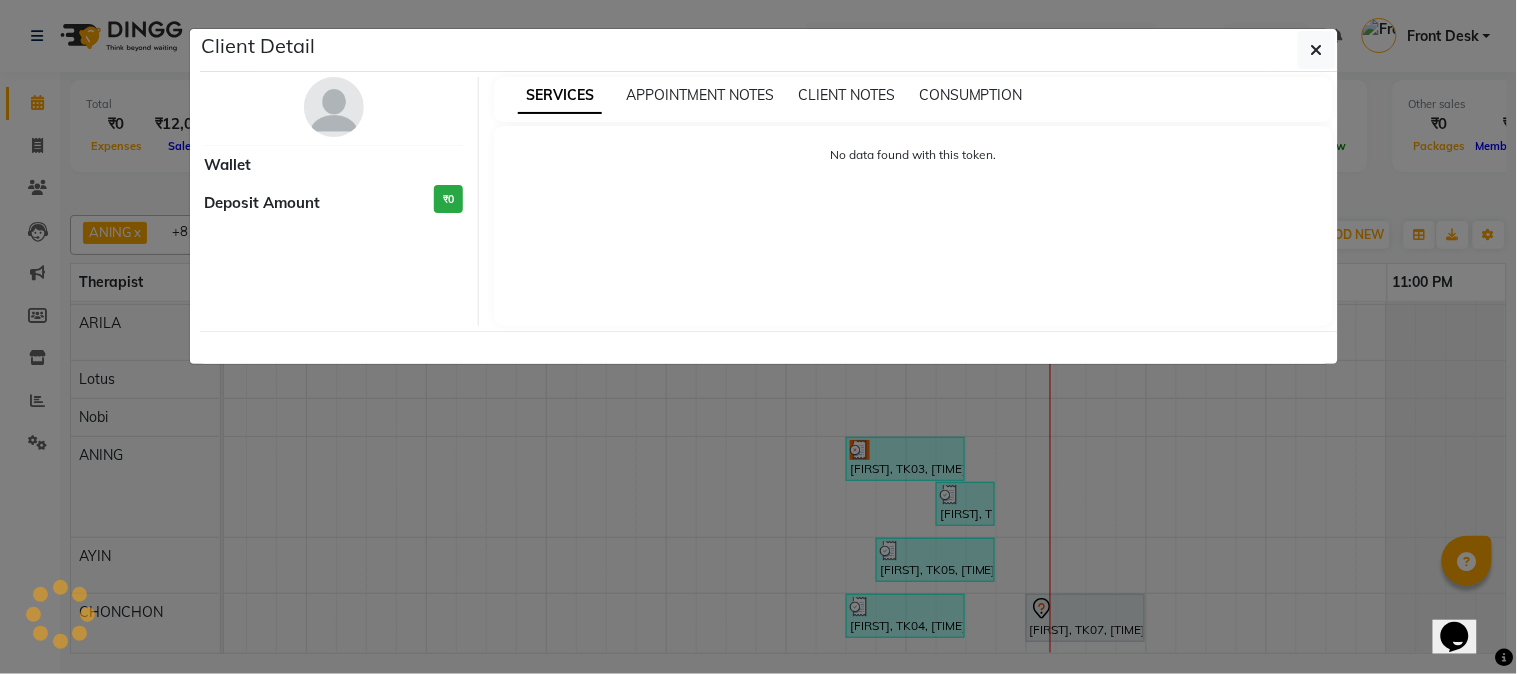 select on "7" 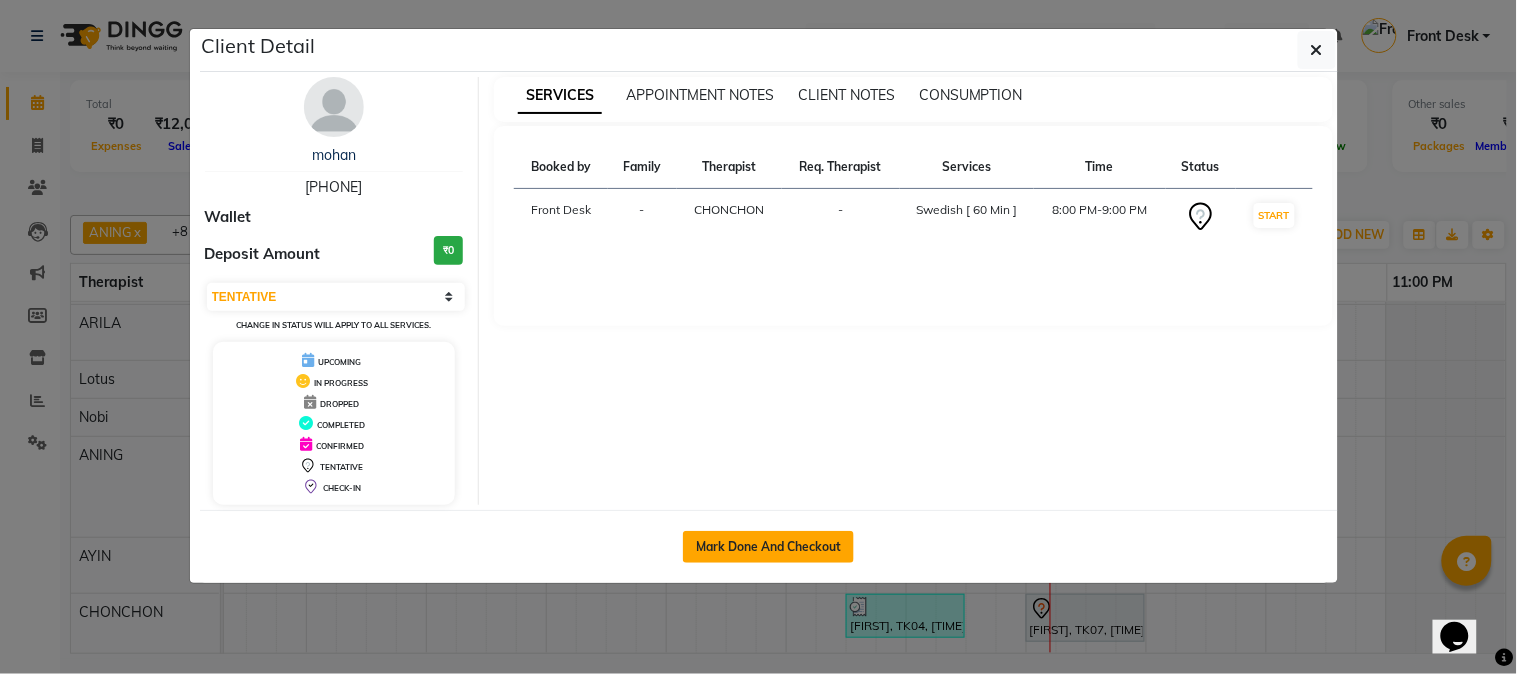 click on "Mark Done And Checkout" 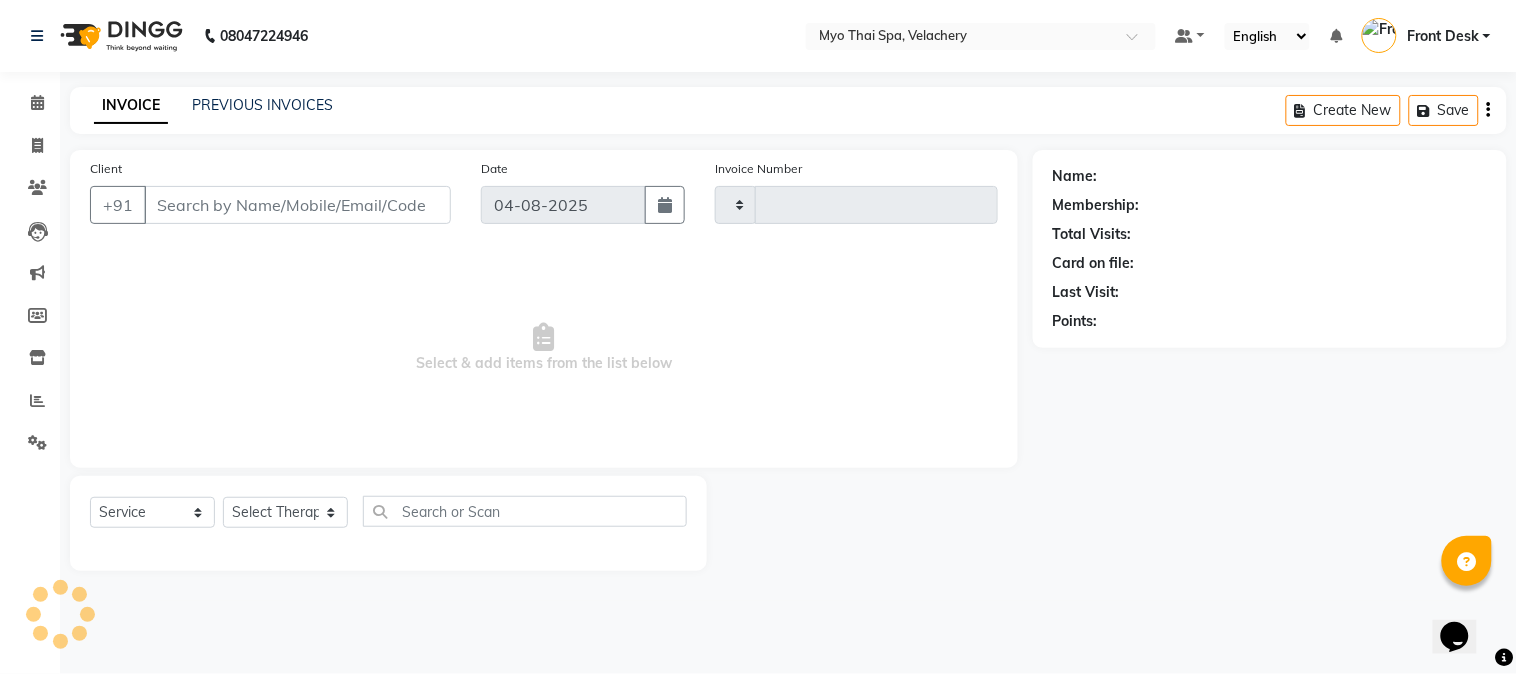 type on "1310" 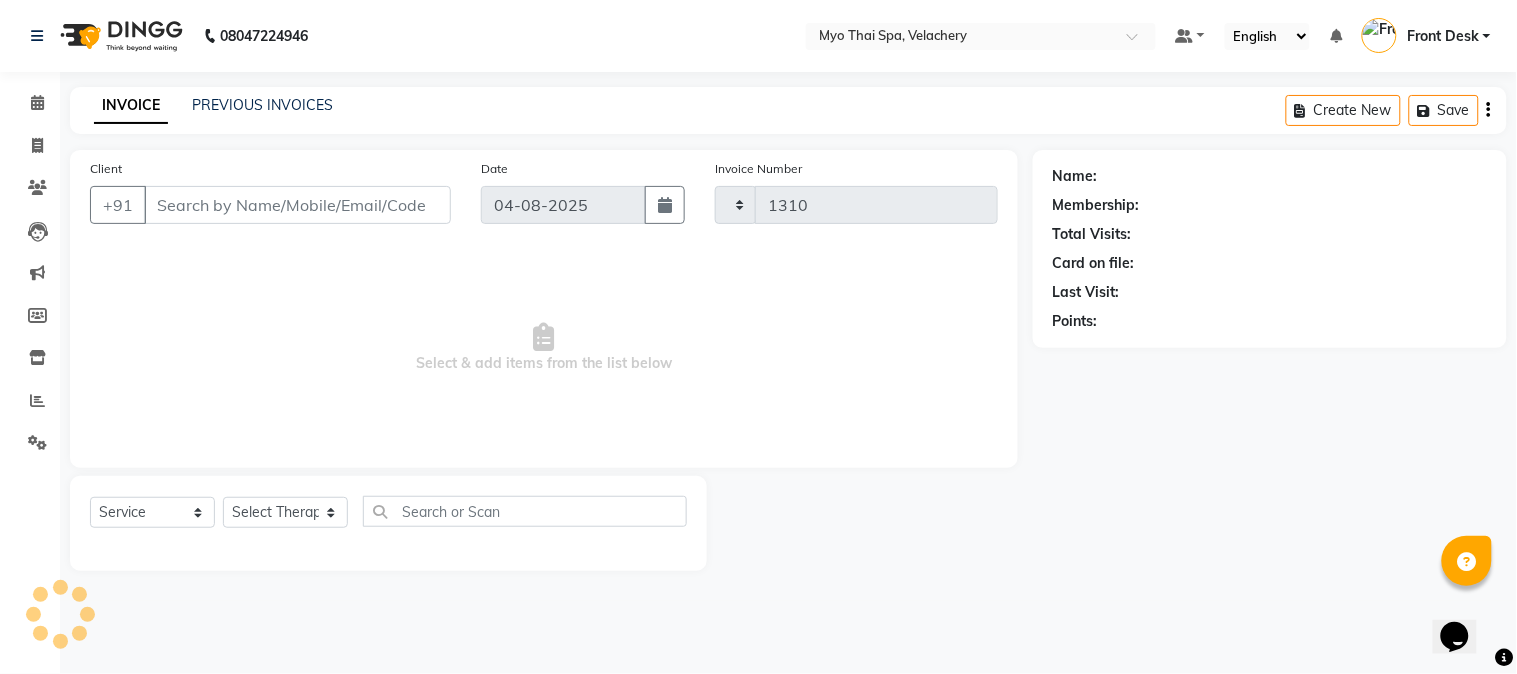 select on "5554" 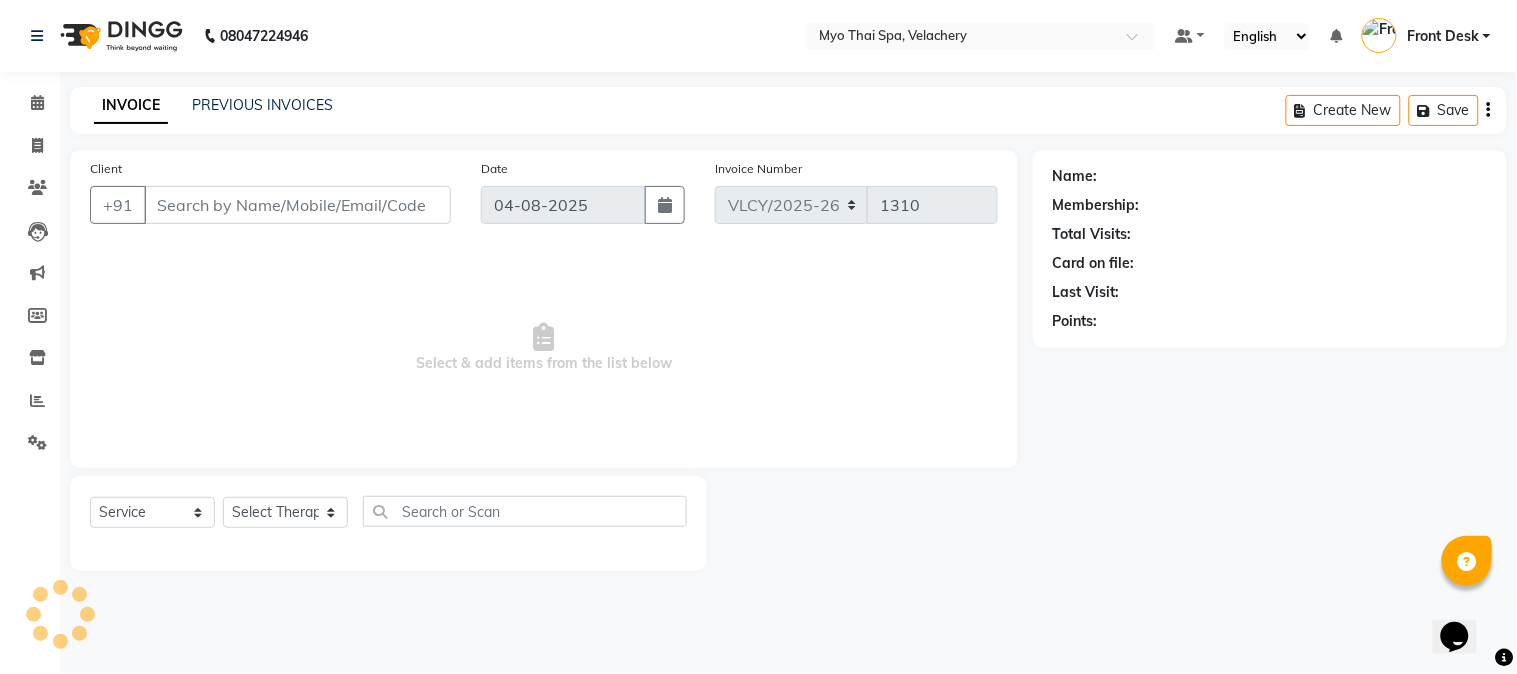 type on "[PHONE]" 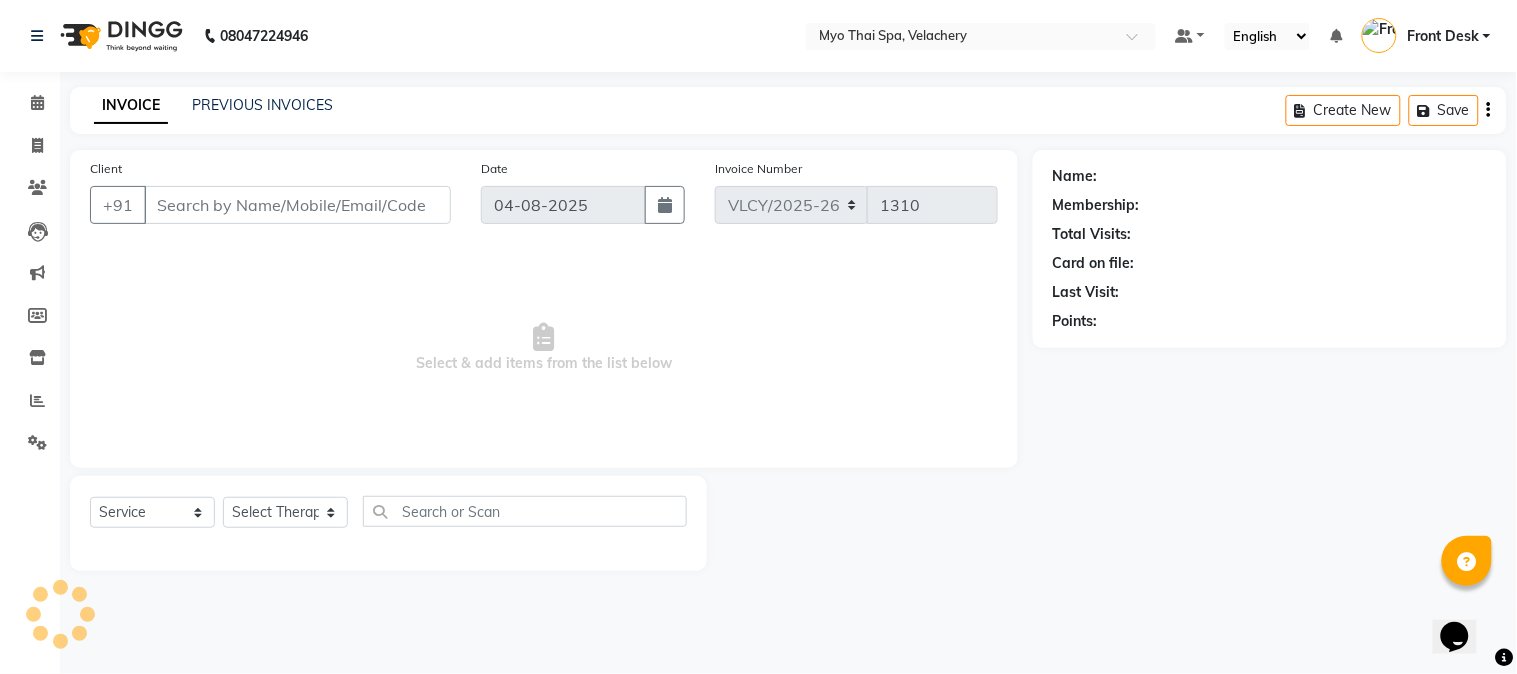 select on "84845" 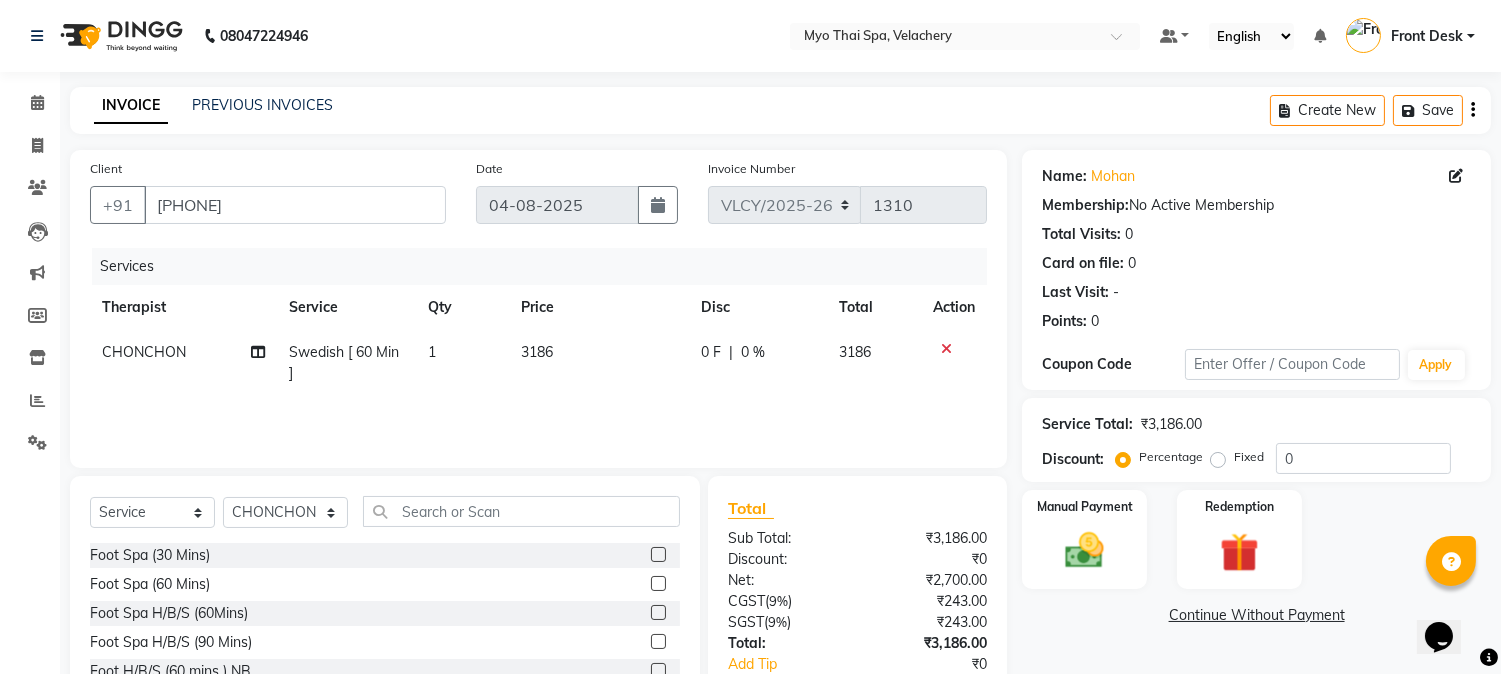 click on "Swedish [ 60 Min ]" 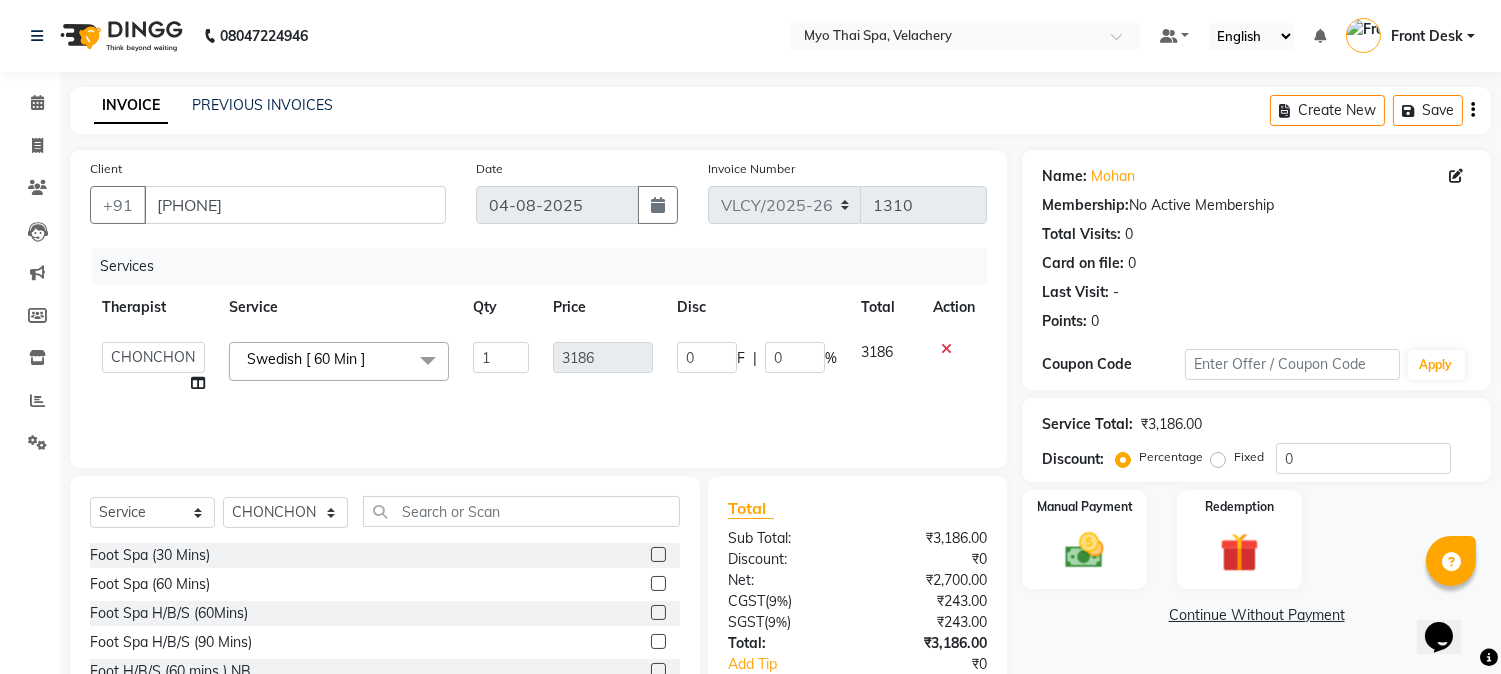 click on "Swedish [ 60 Min ]" 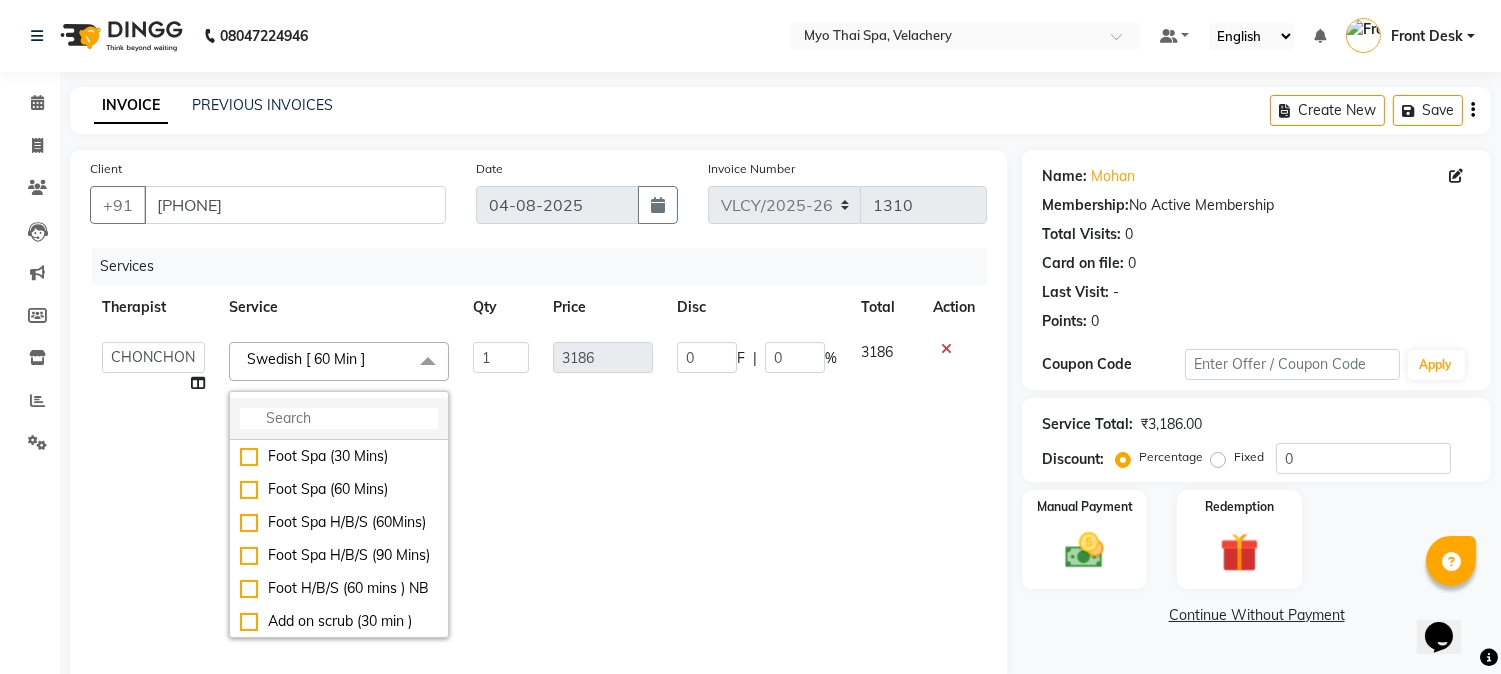 drag, startPoint x: 334, startPoint y: 416, endPoint x: 355, endPoint y: 421, distance: 21.587032 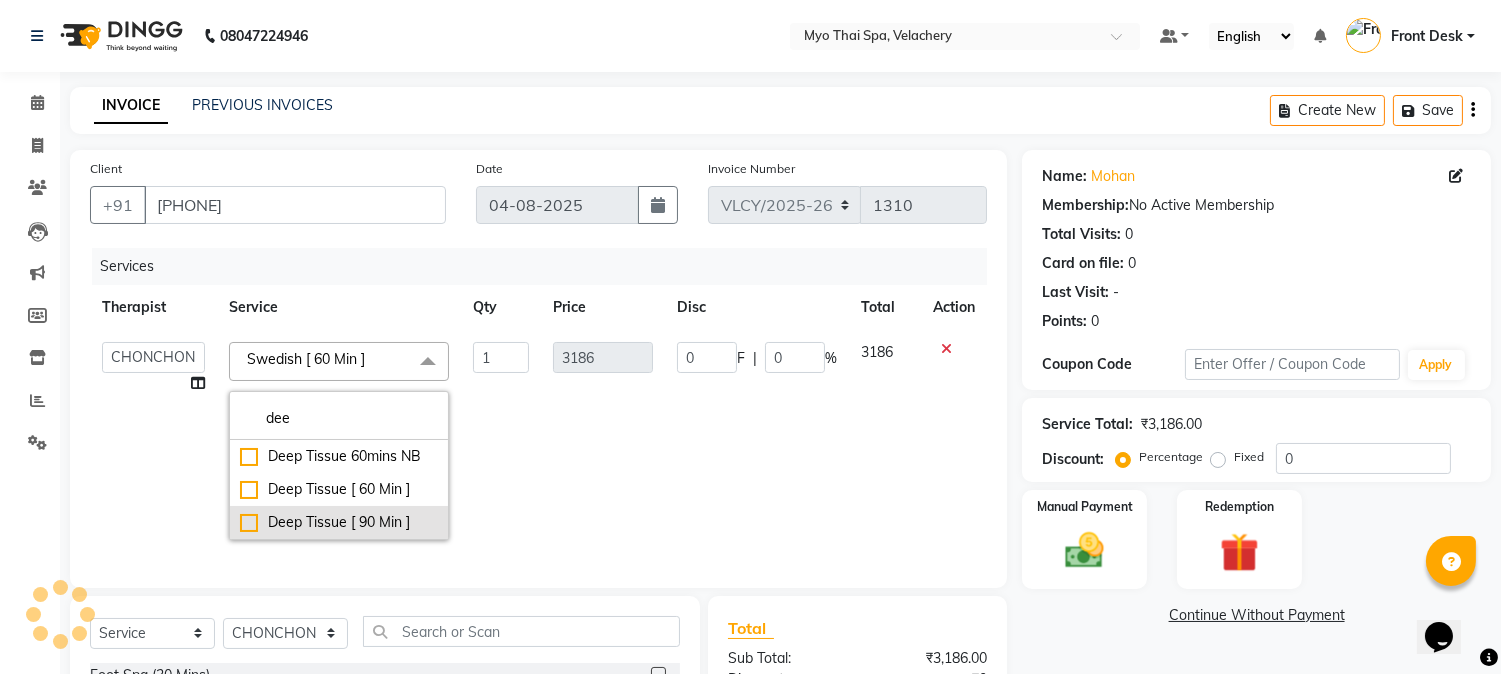 type on "dee" 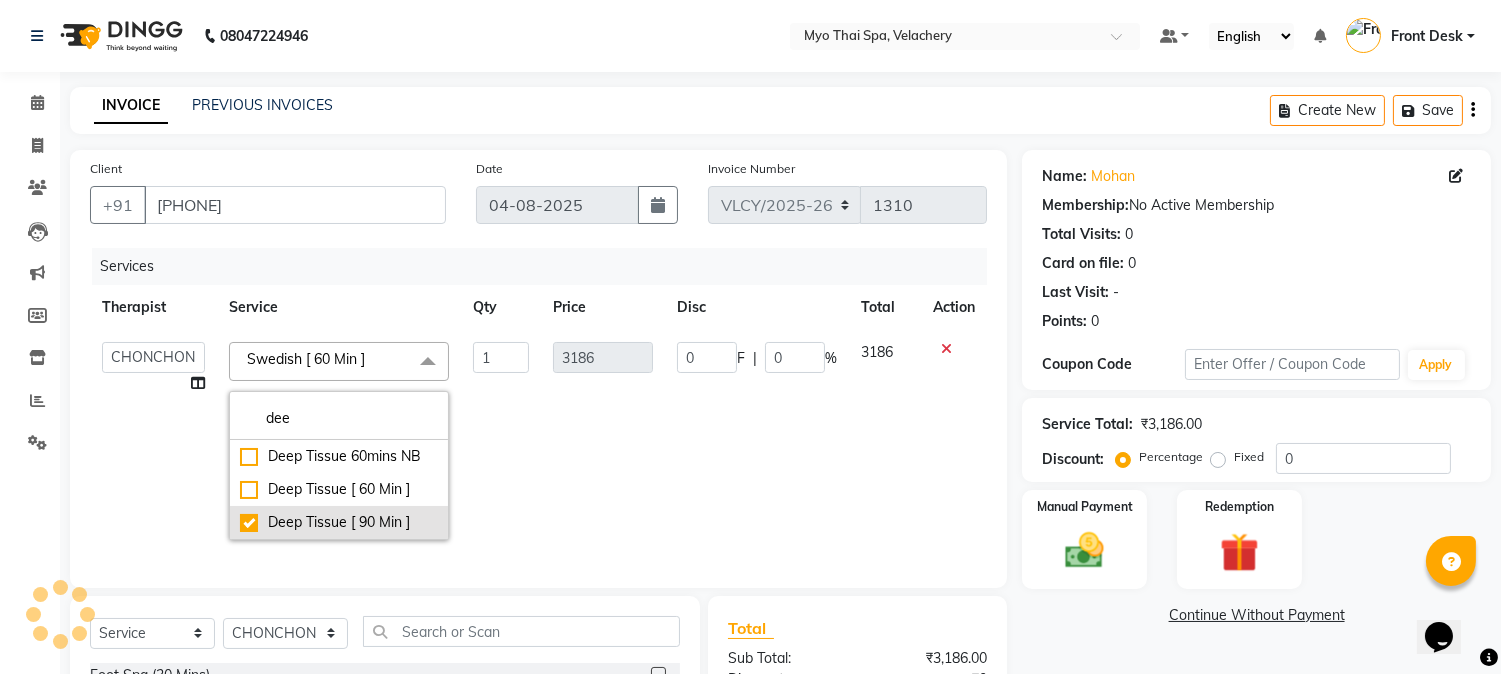 checkbox on "true" 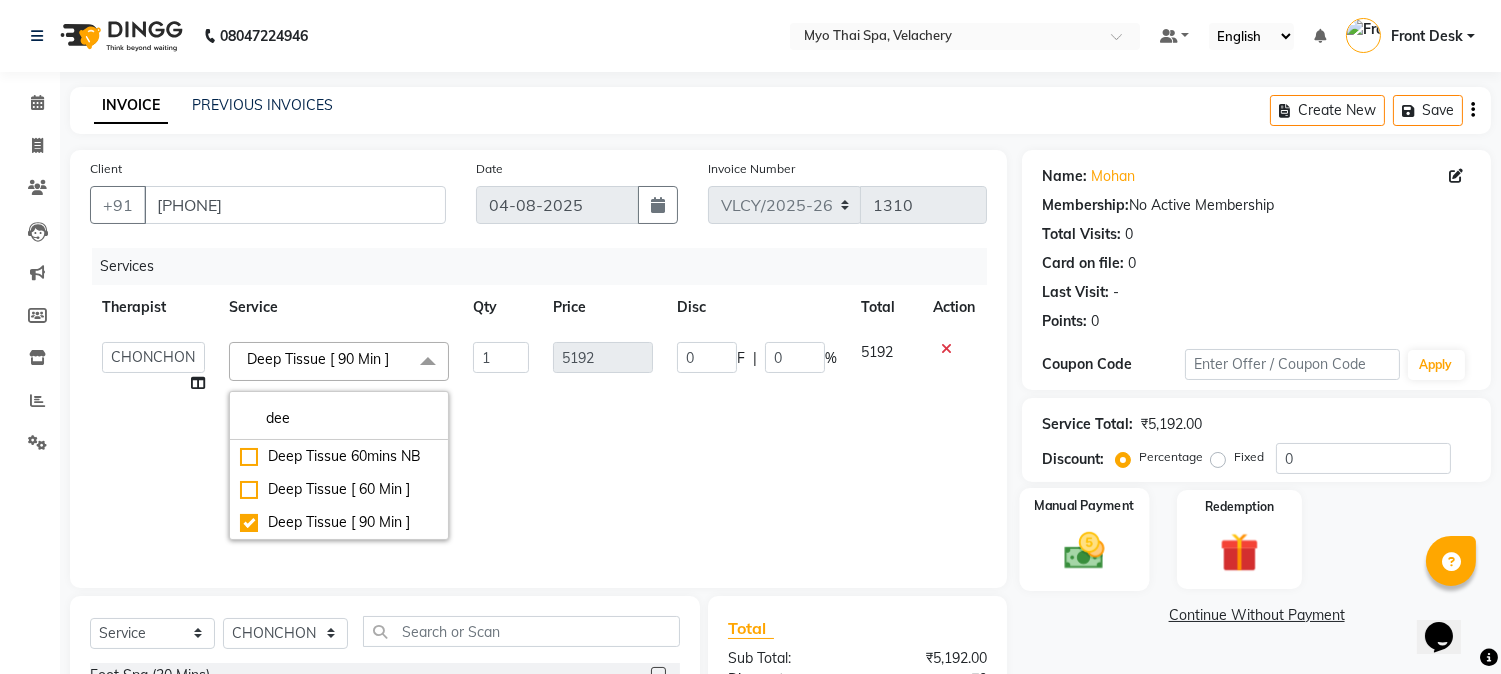 click on "Manual Payment" 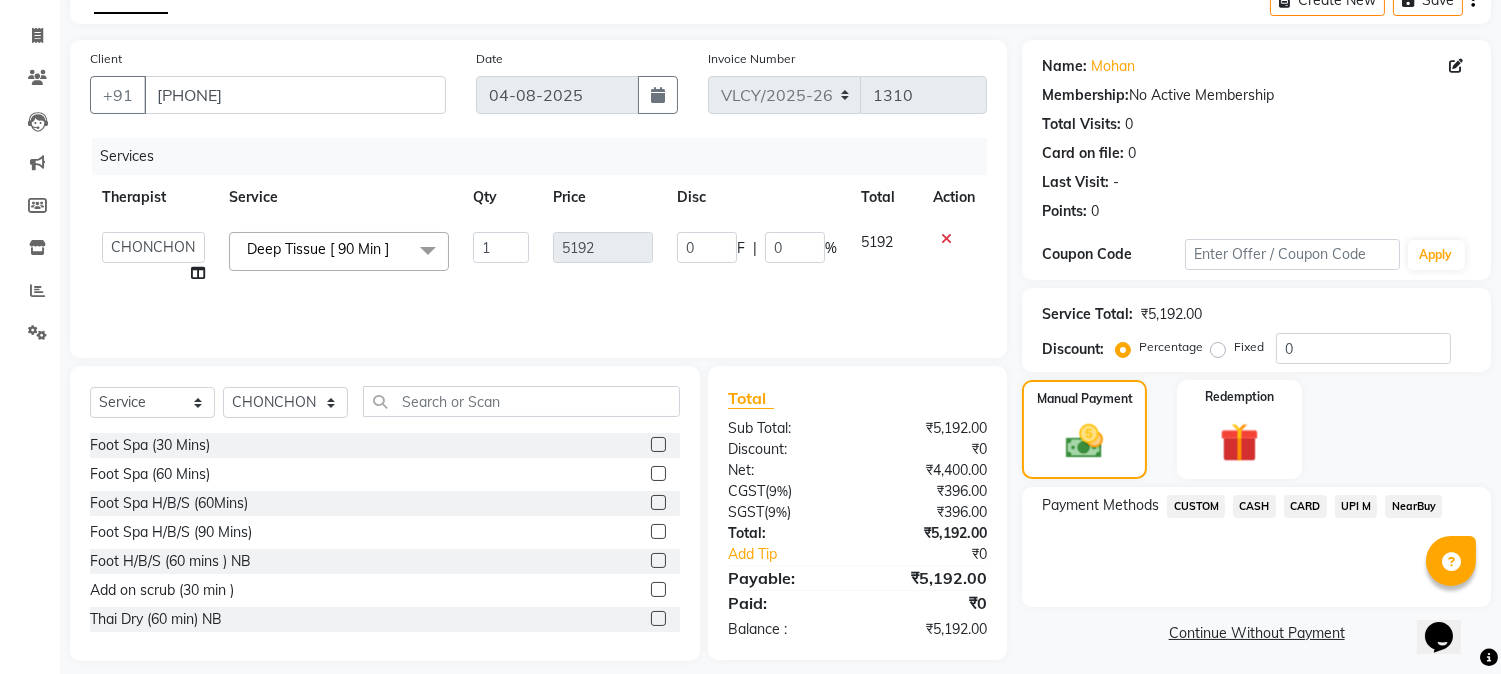 scroll, scrollTop: 111, scrollLeft: 0, axis: vertical 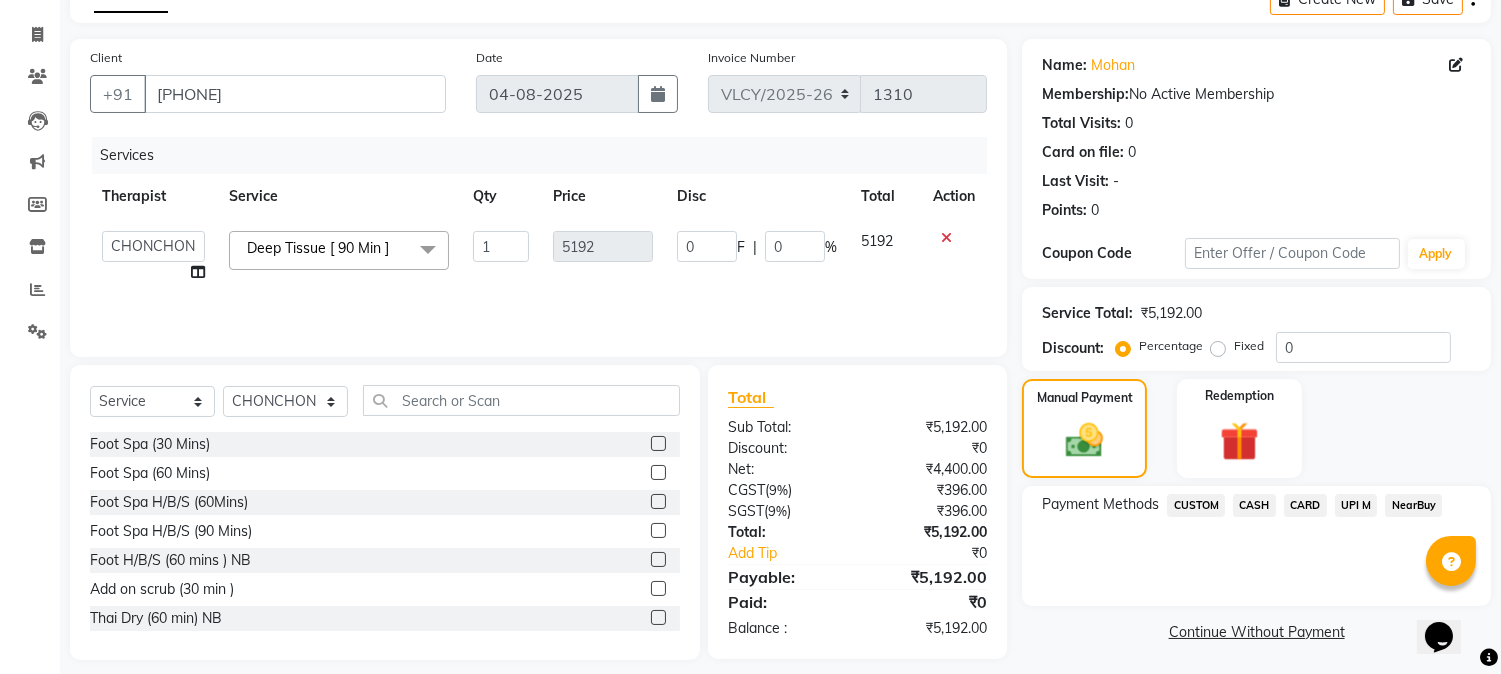 click on "UPI M" 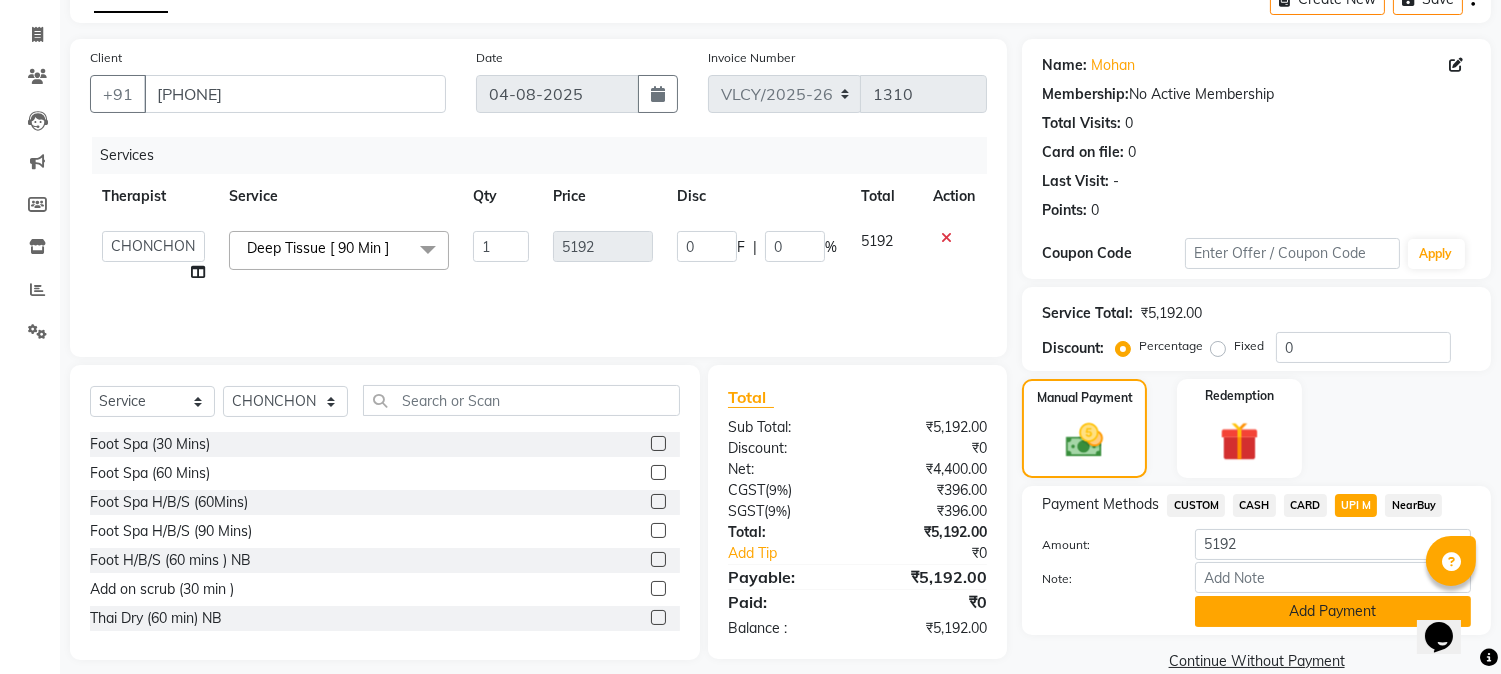 click on "Add Payment" 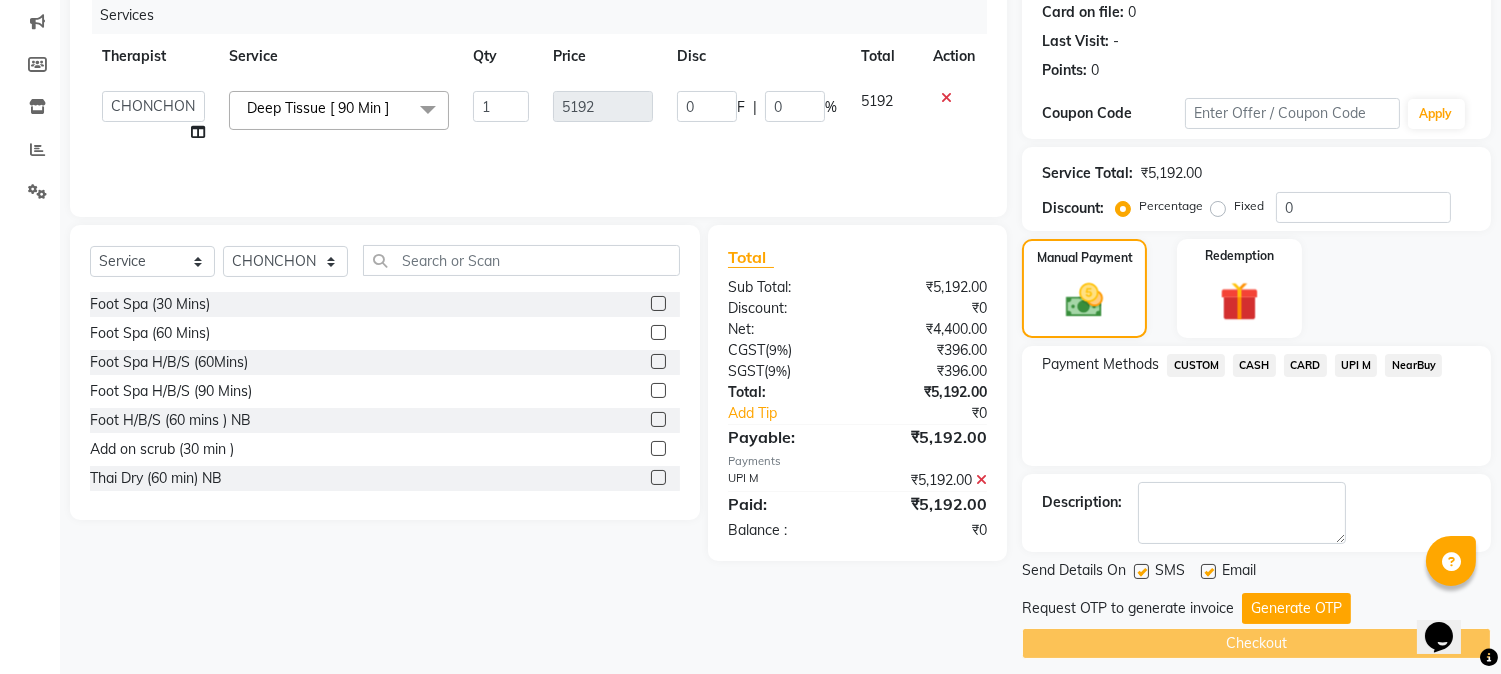 scroll, scrollTop: 265, scrollLeft: 0, axis: vertical 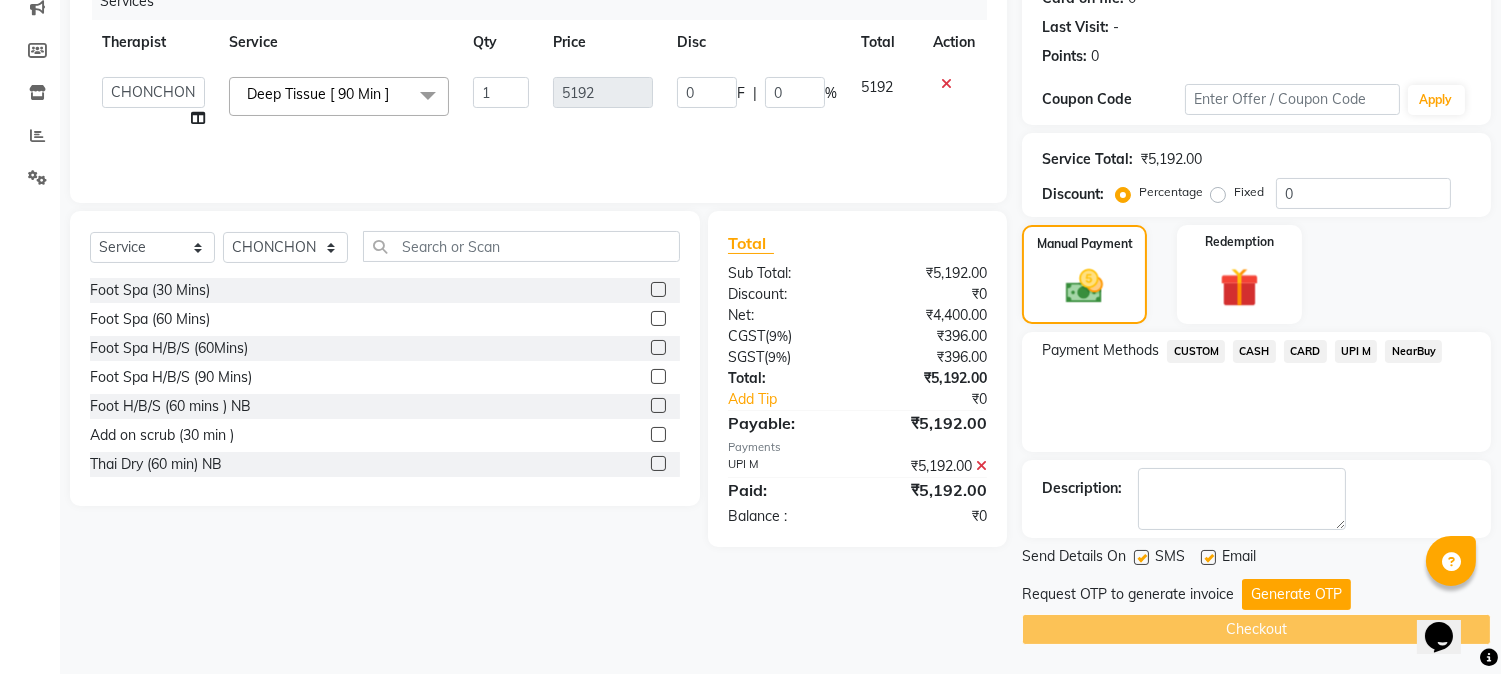 click on "Generate OTP" 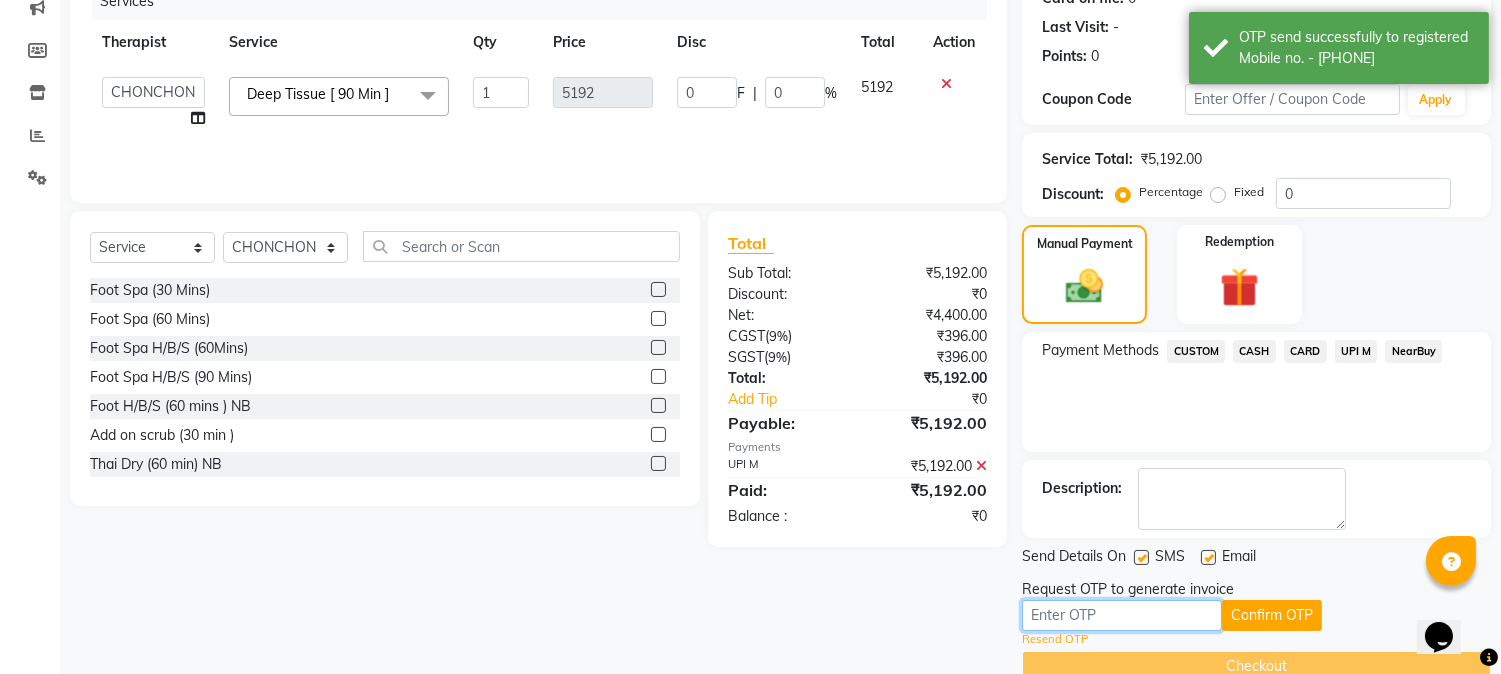 click at bounding box center [1122, 615] 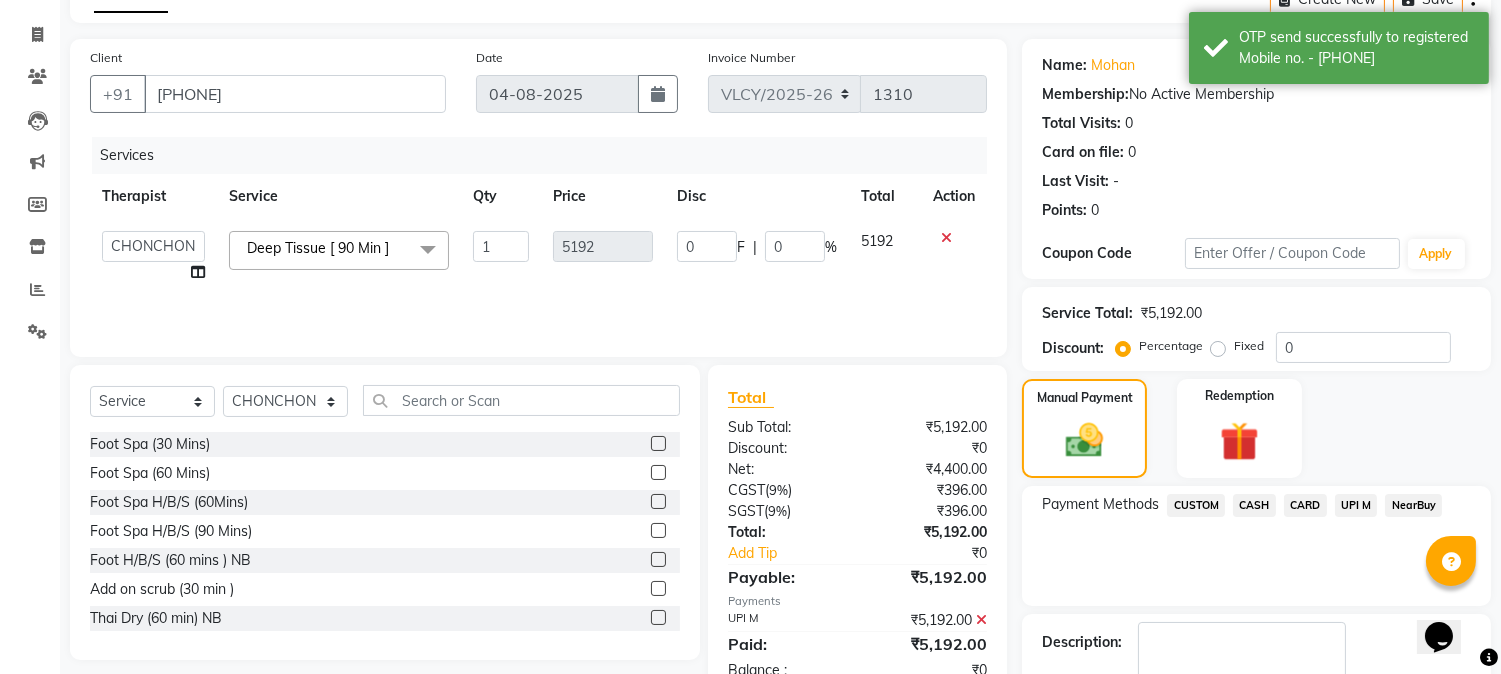 scroll, scrollTop: 303, scrollLeft: 0, axis: vertical 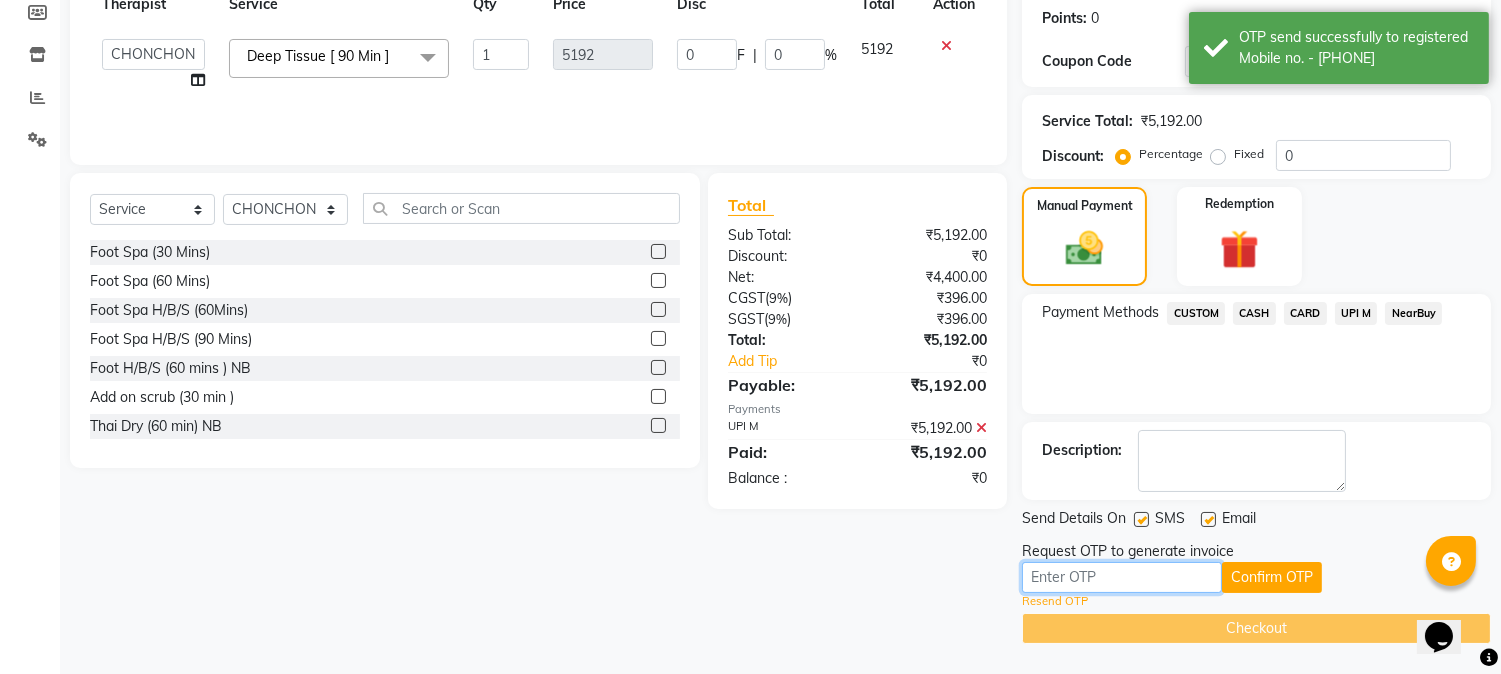 click at bounding box center (1122, 577) 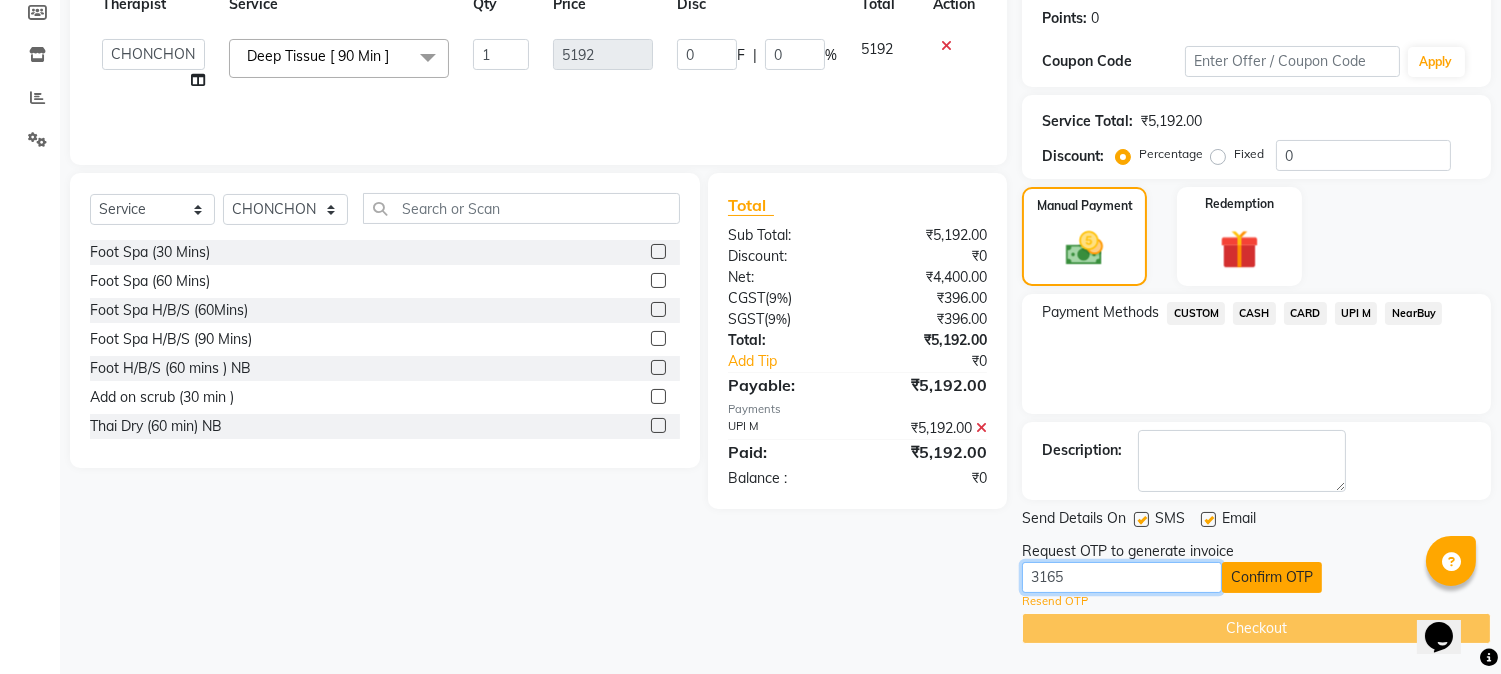 type on "3165" 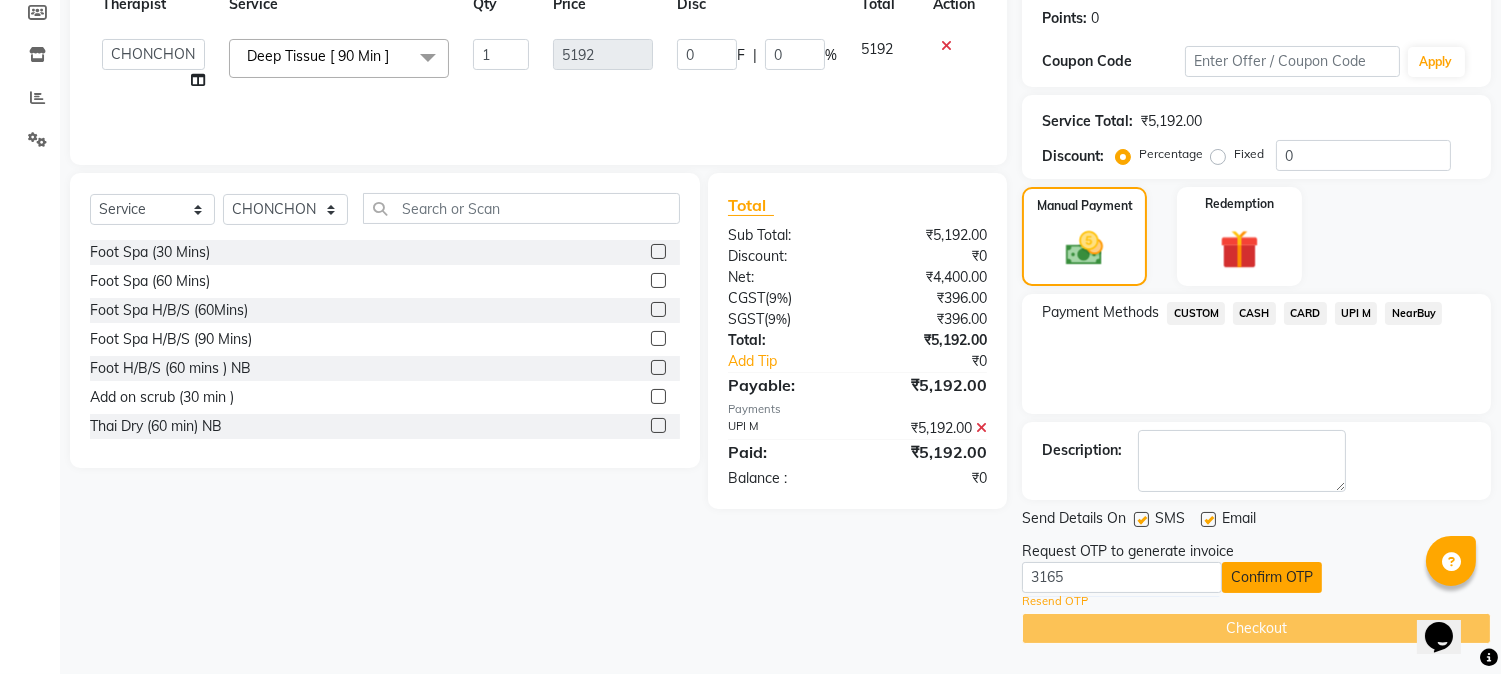 click on "Confirm OTP" 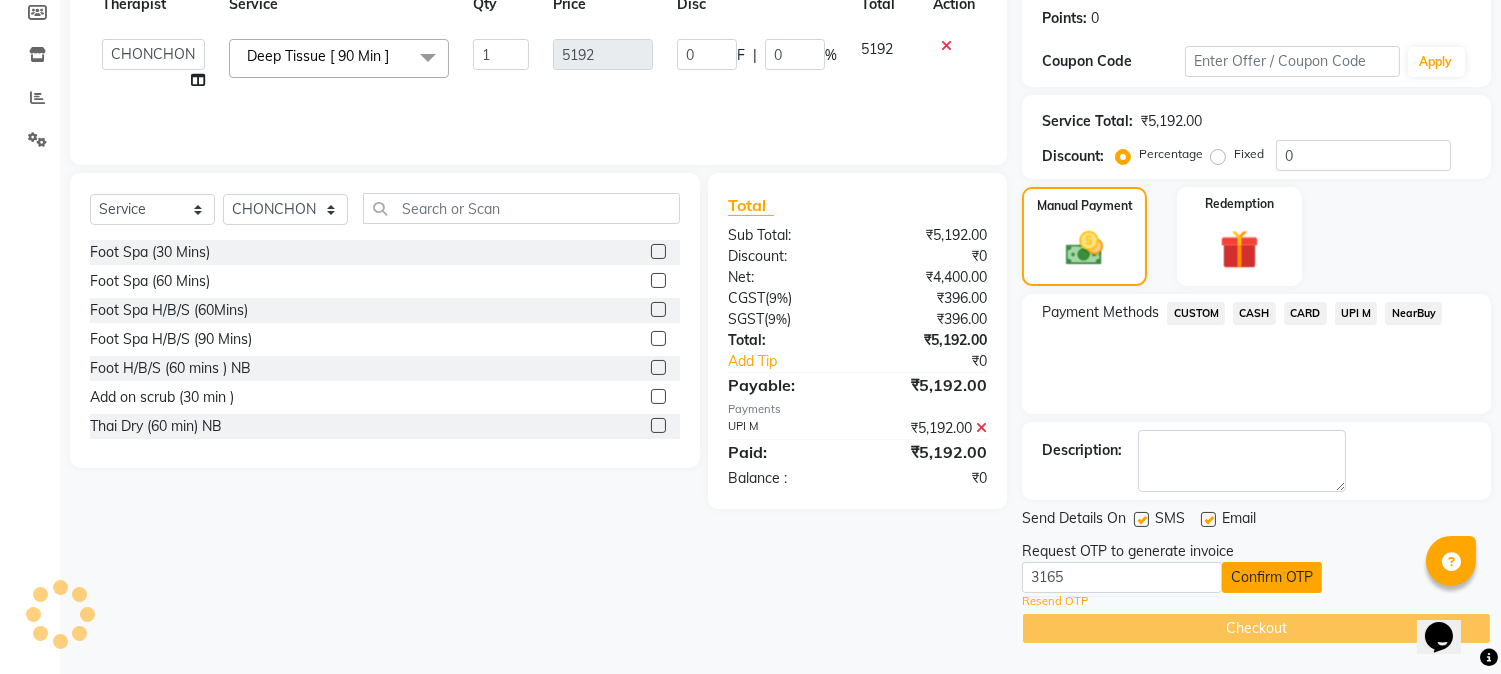 scroll, scrollTop: 225, scrollLeft: 0, axis: vertical 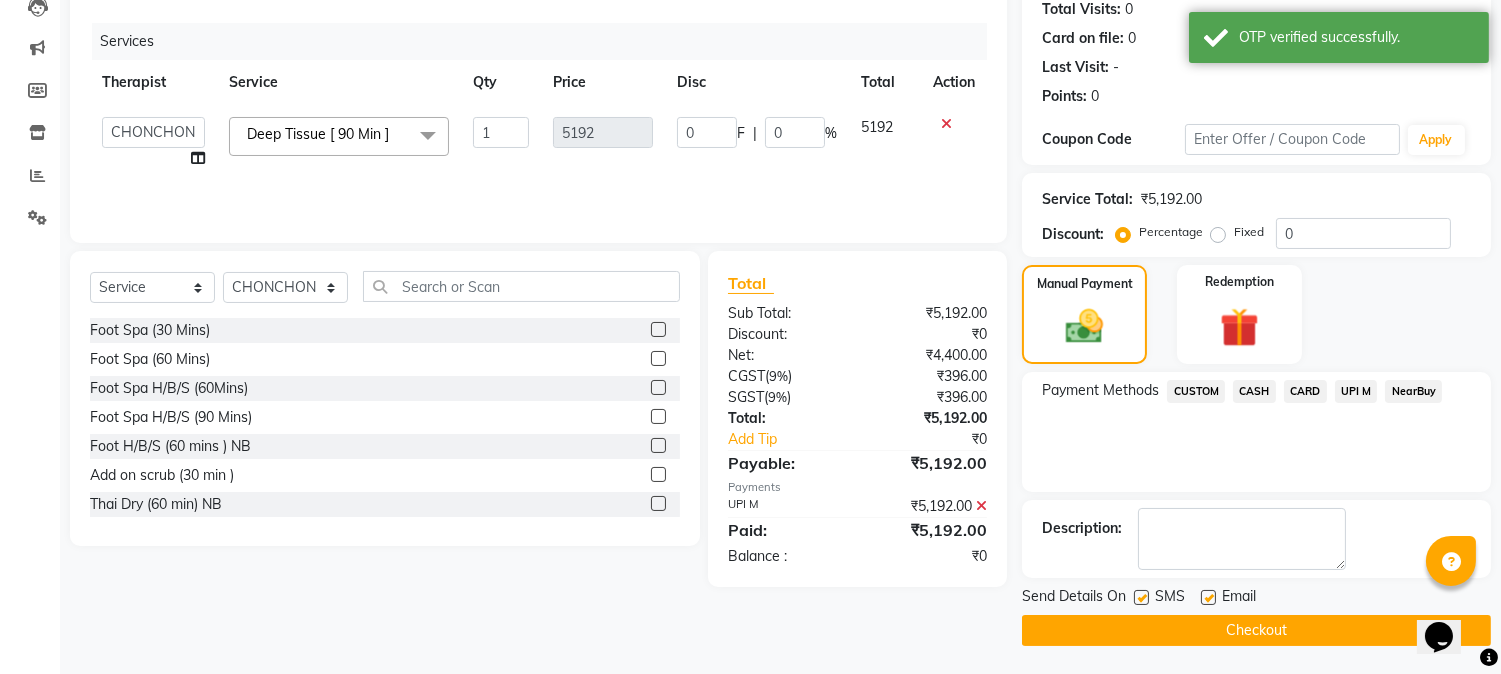 click on "Checkout" 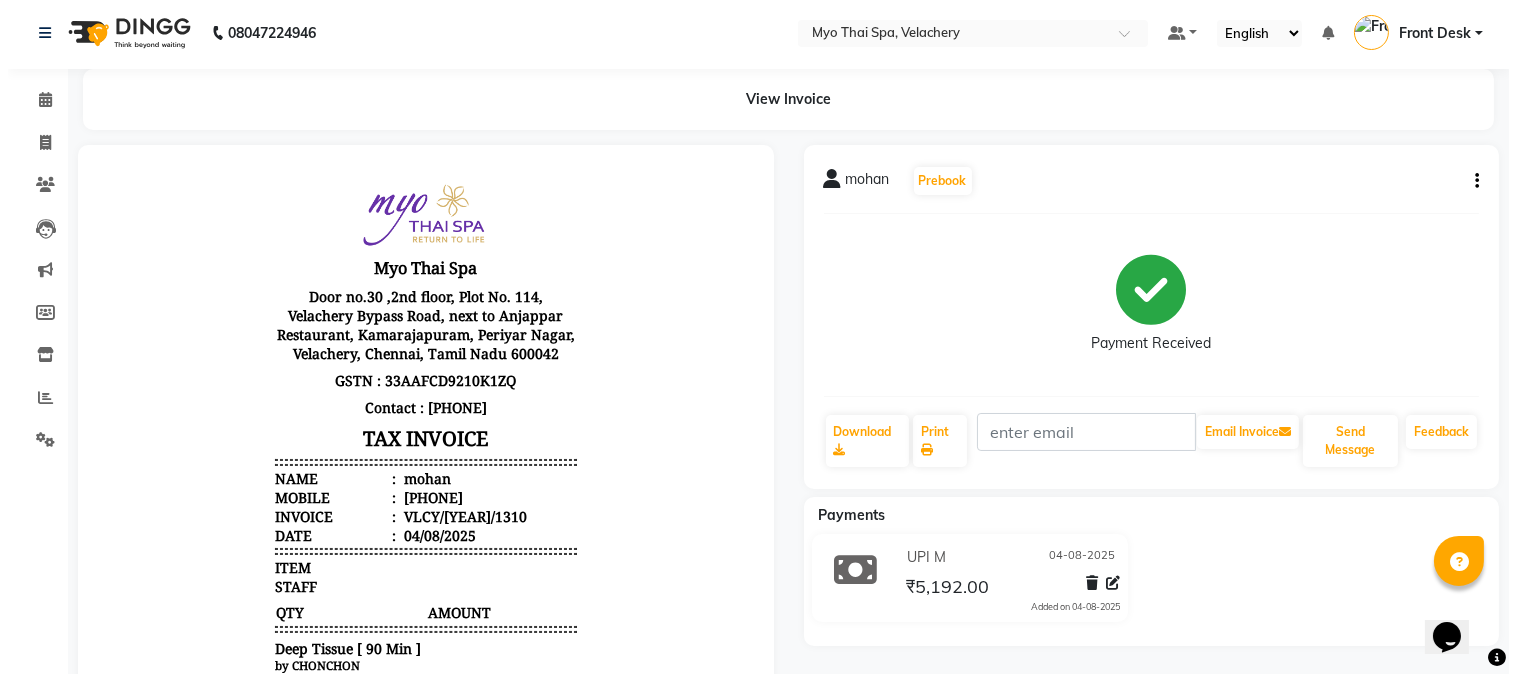 scroll, scrollTop: 0, scrollLeft: 0, axis: both 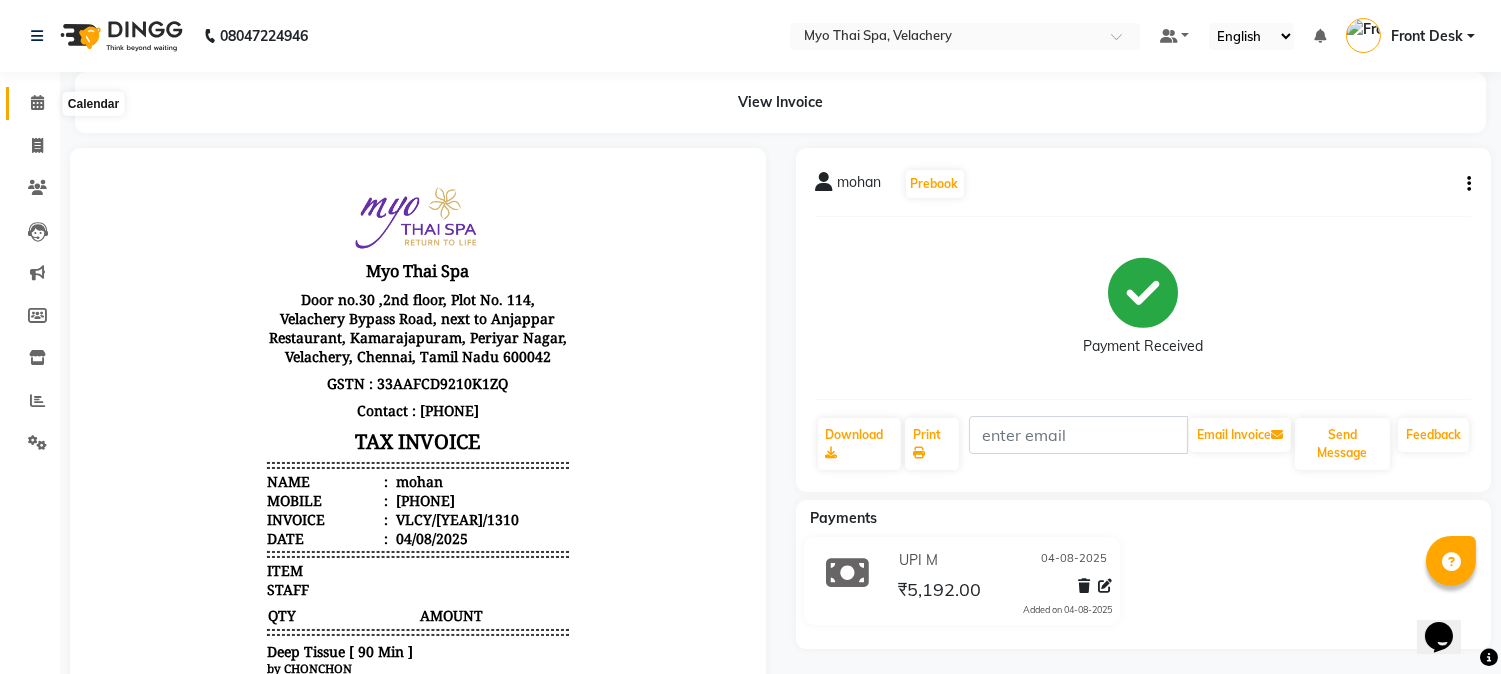 click 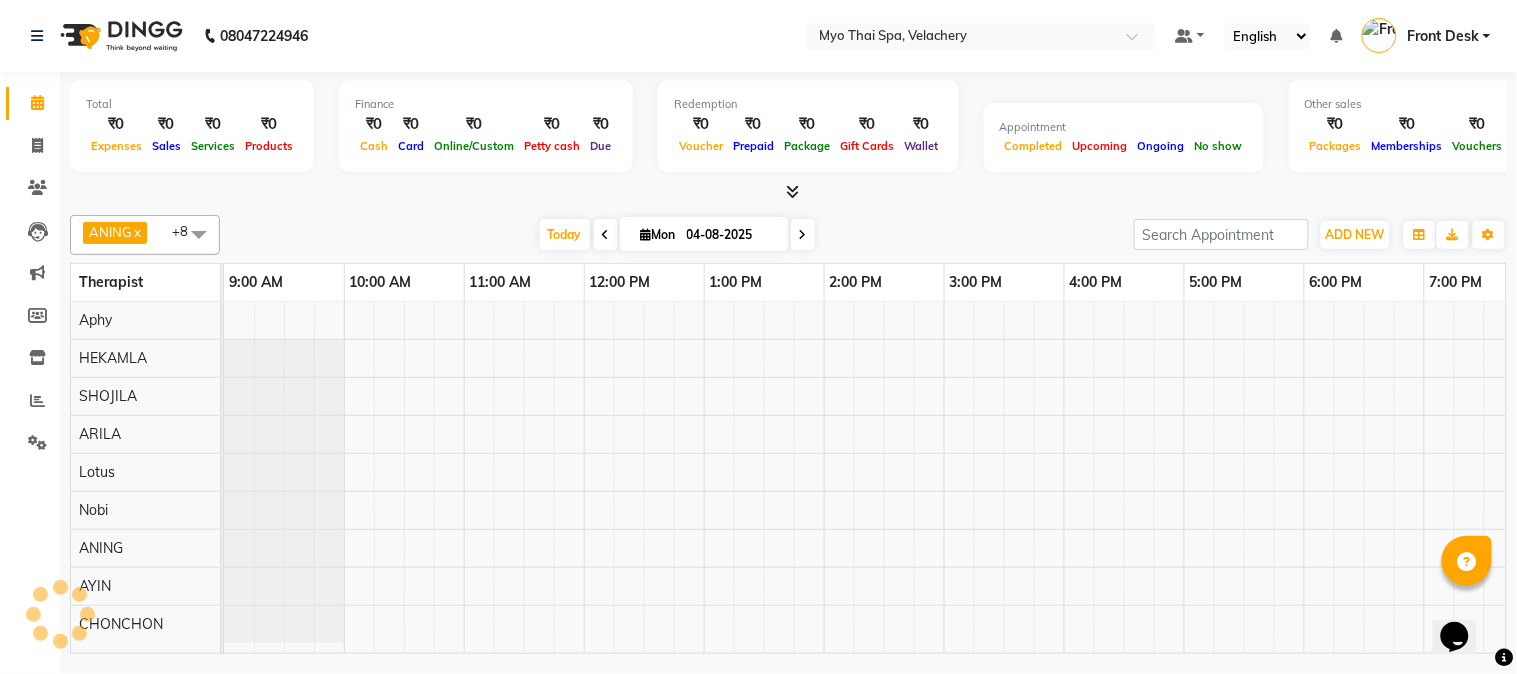 scroll, scrollTop: 0, scrollLeft: 0, axis: both 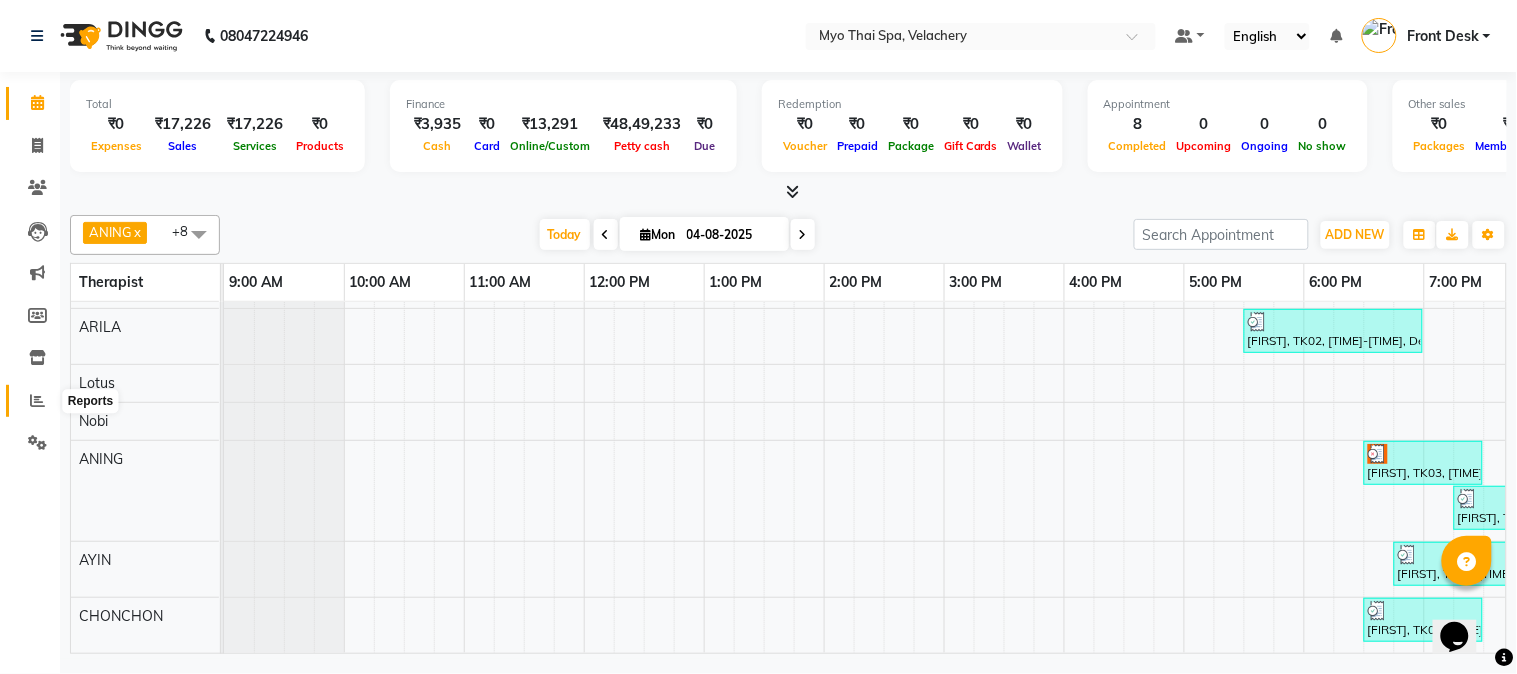 click 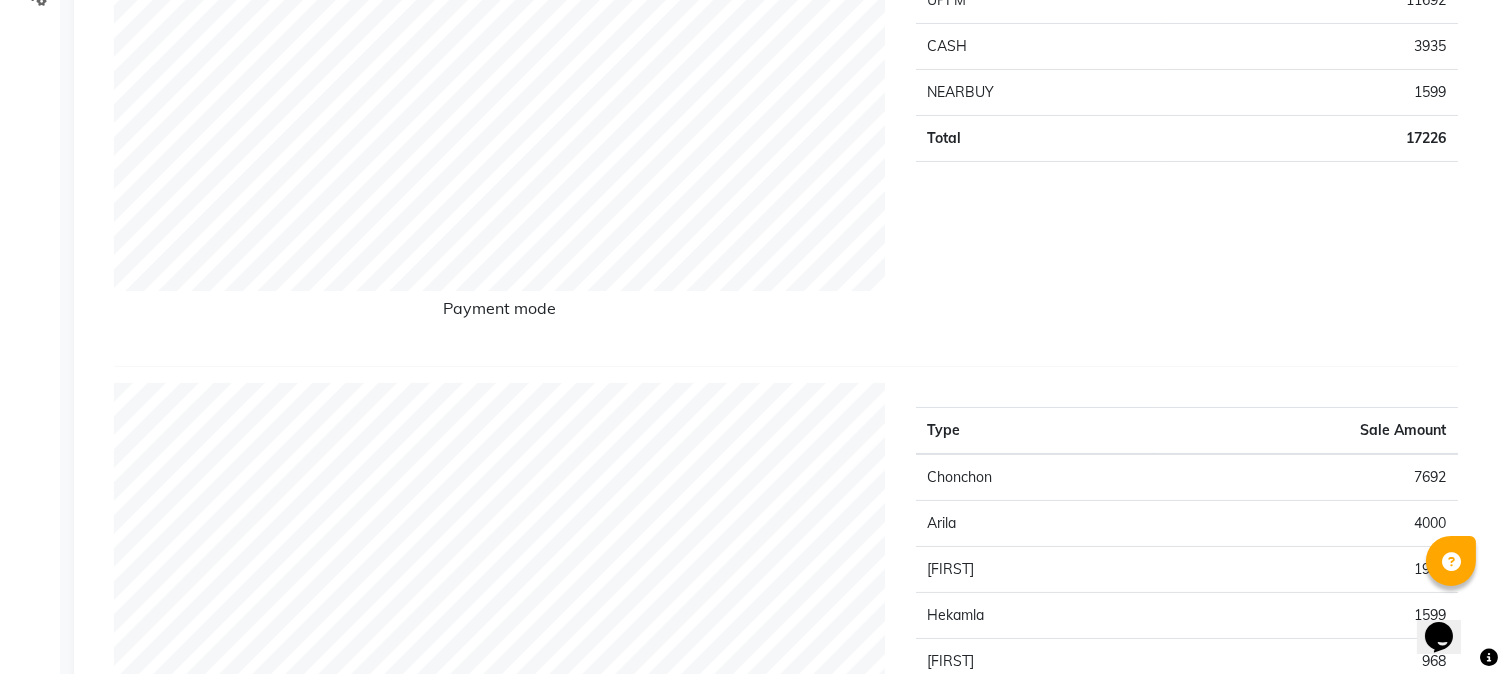 scroll, scrollTop: 111, scrollLeft: 0, axis: vertical 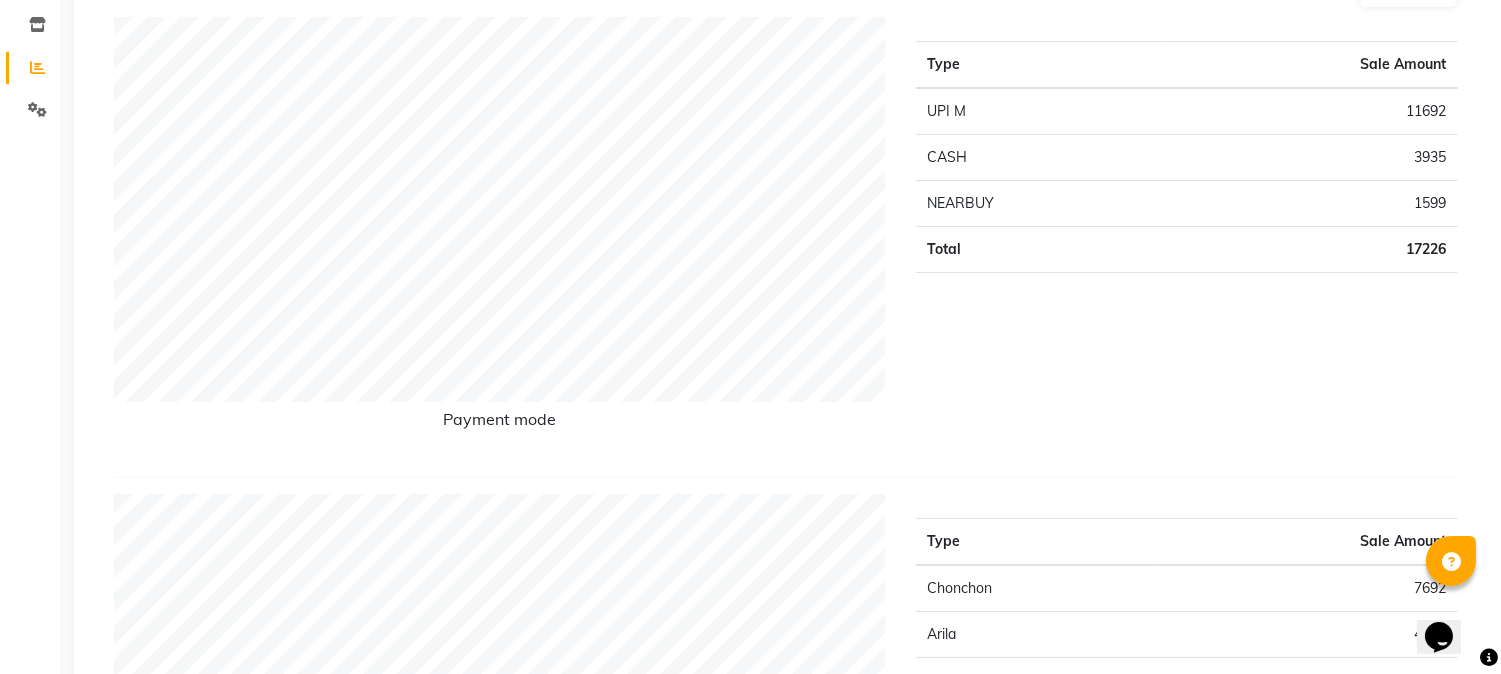 click on "UPI M" 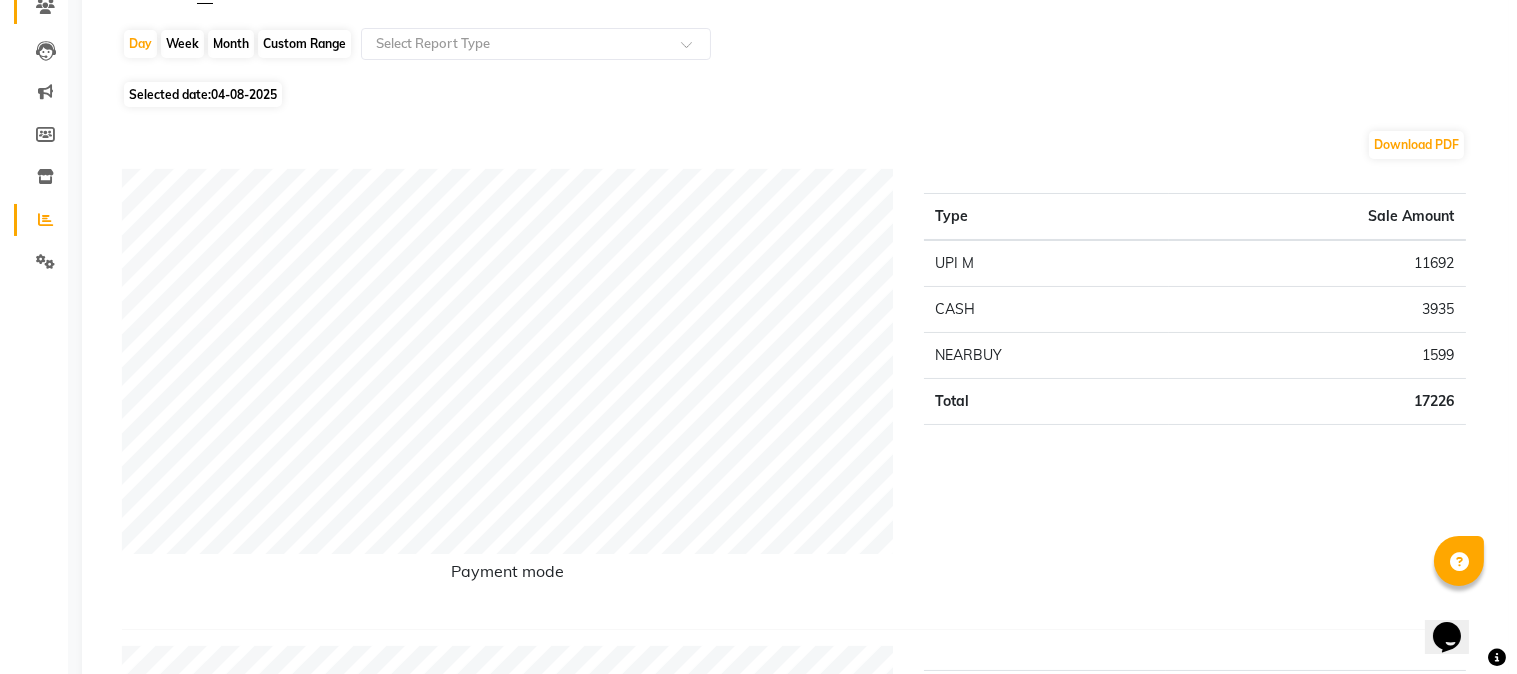 scroll, scrollTop: 0, scrollLeft: 0, axis: both 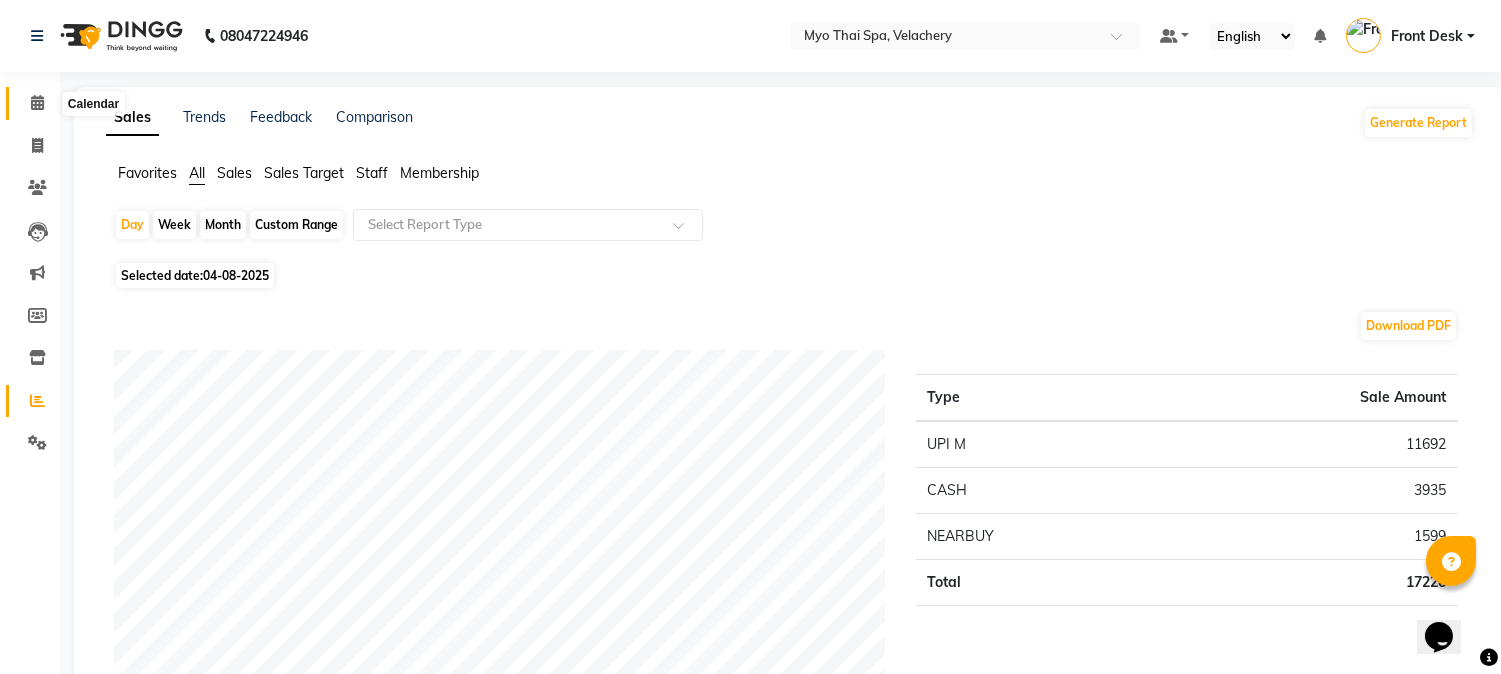 click 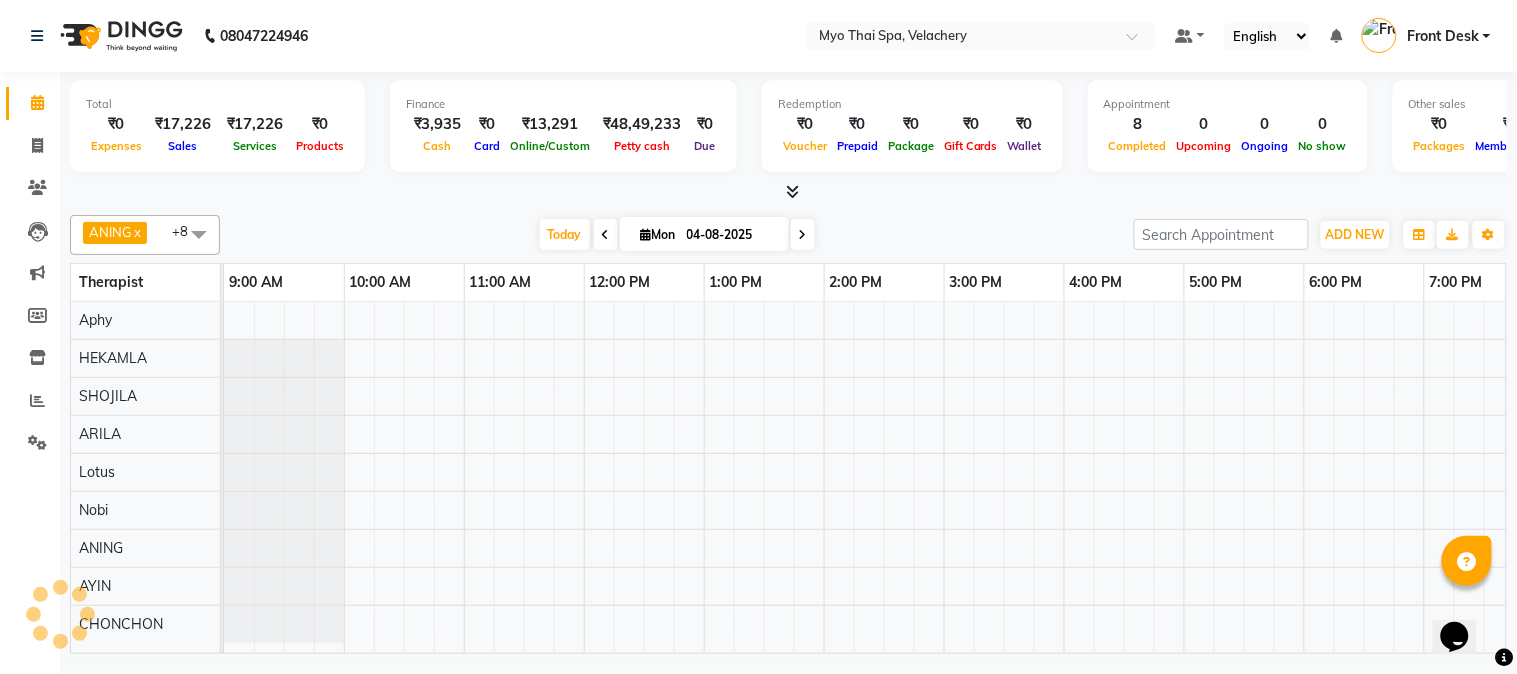 scroll, scrollTop: 0, scrollLeft: 0, axis: both 